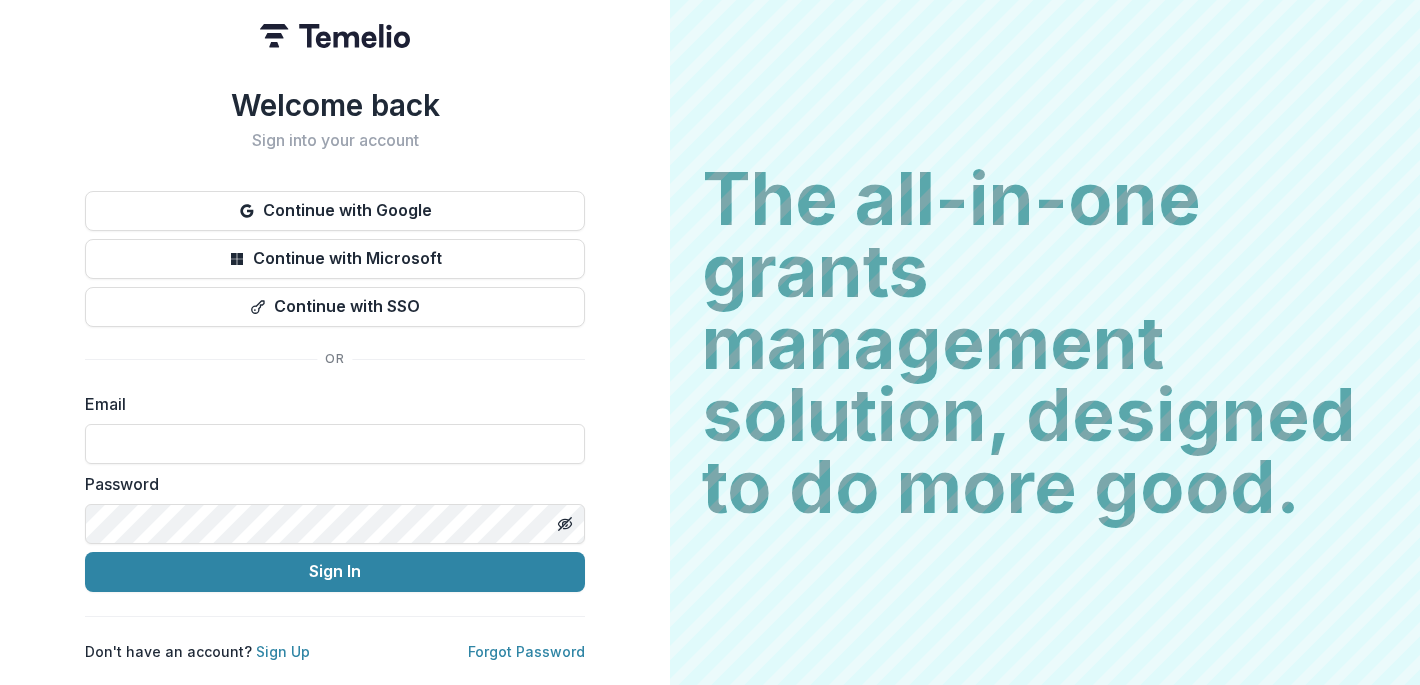 scroll, scrollTop: 0, scrollLeft: 0, axis: both 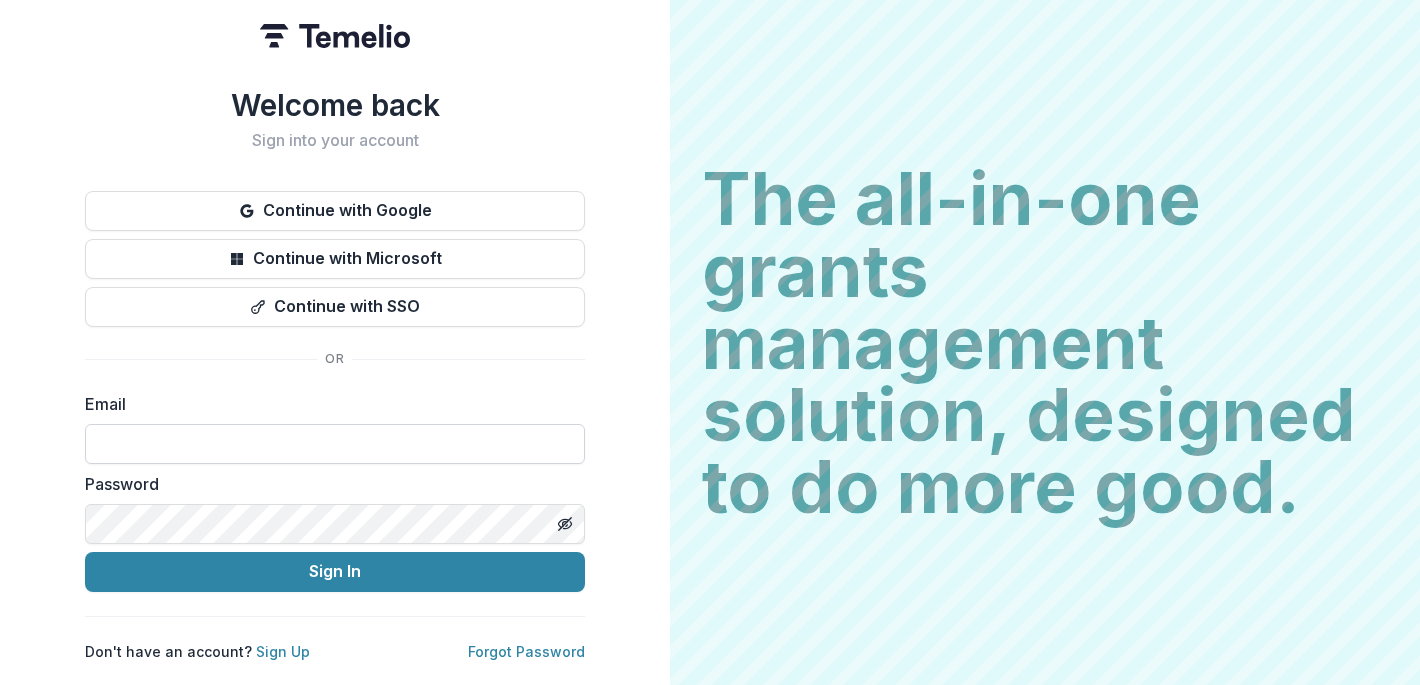 click at bounding box center [335, 444] 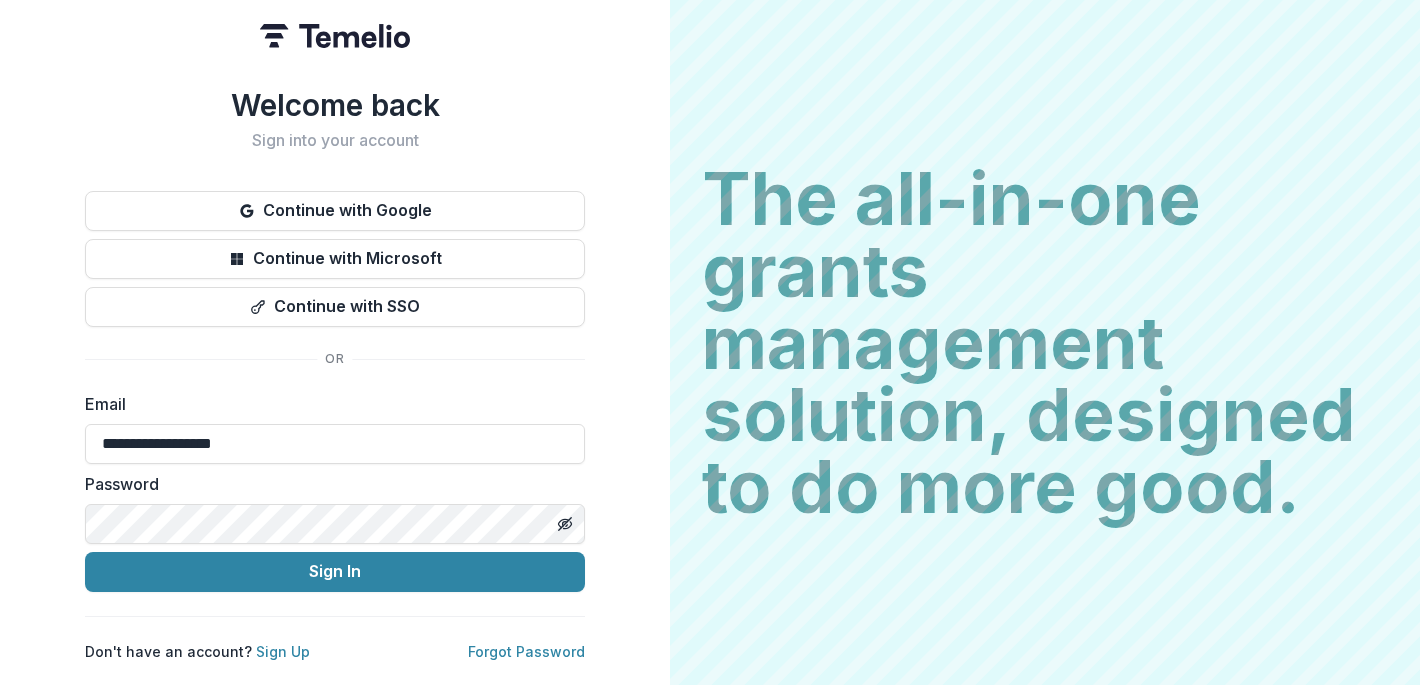 type on "**********" 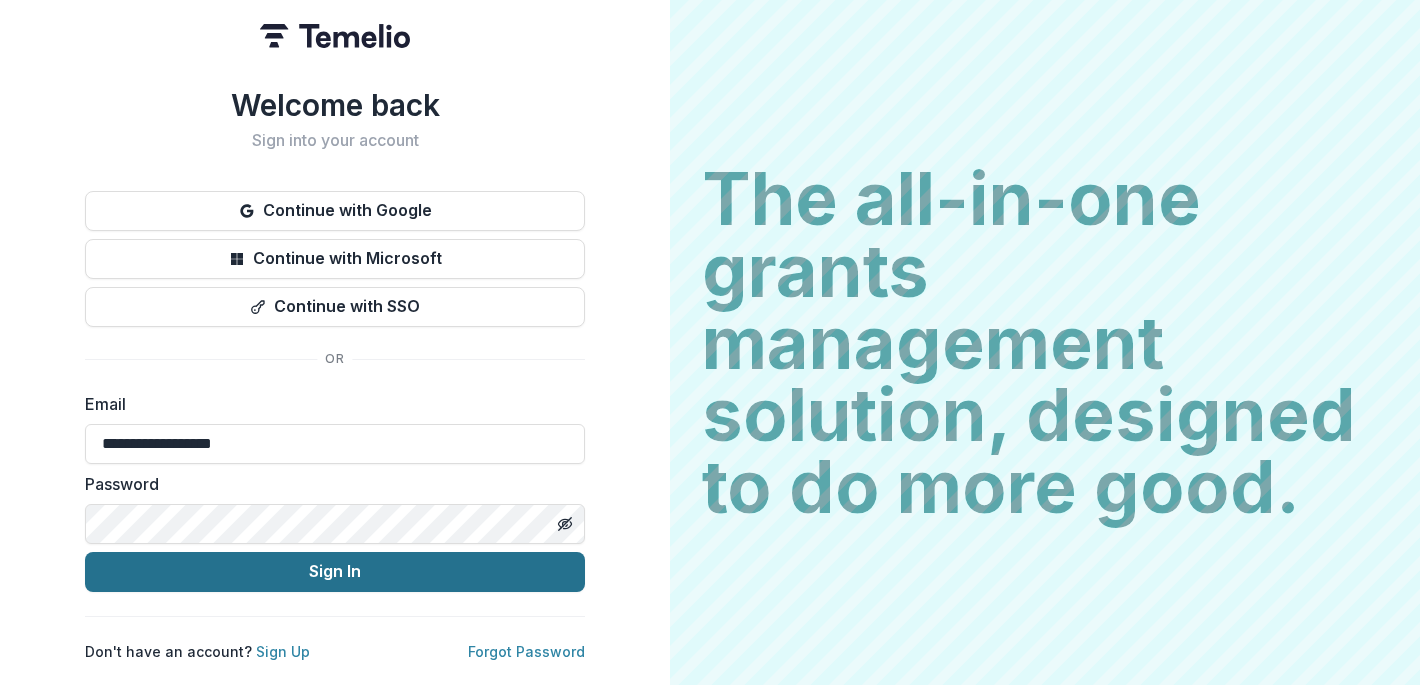 click on "Sign In" at bounding box center (335, 572) 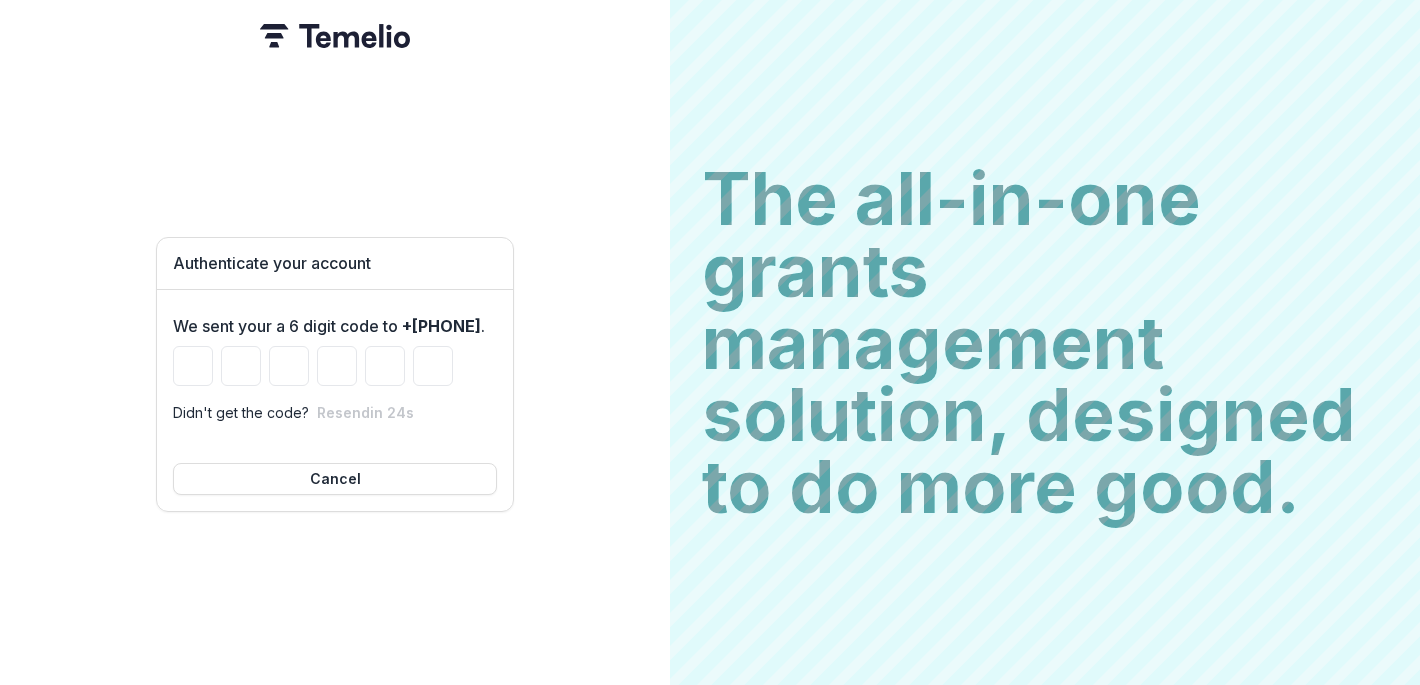 type on "*" 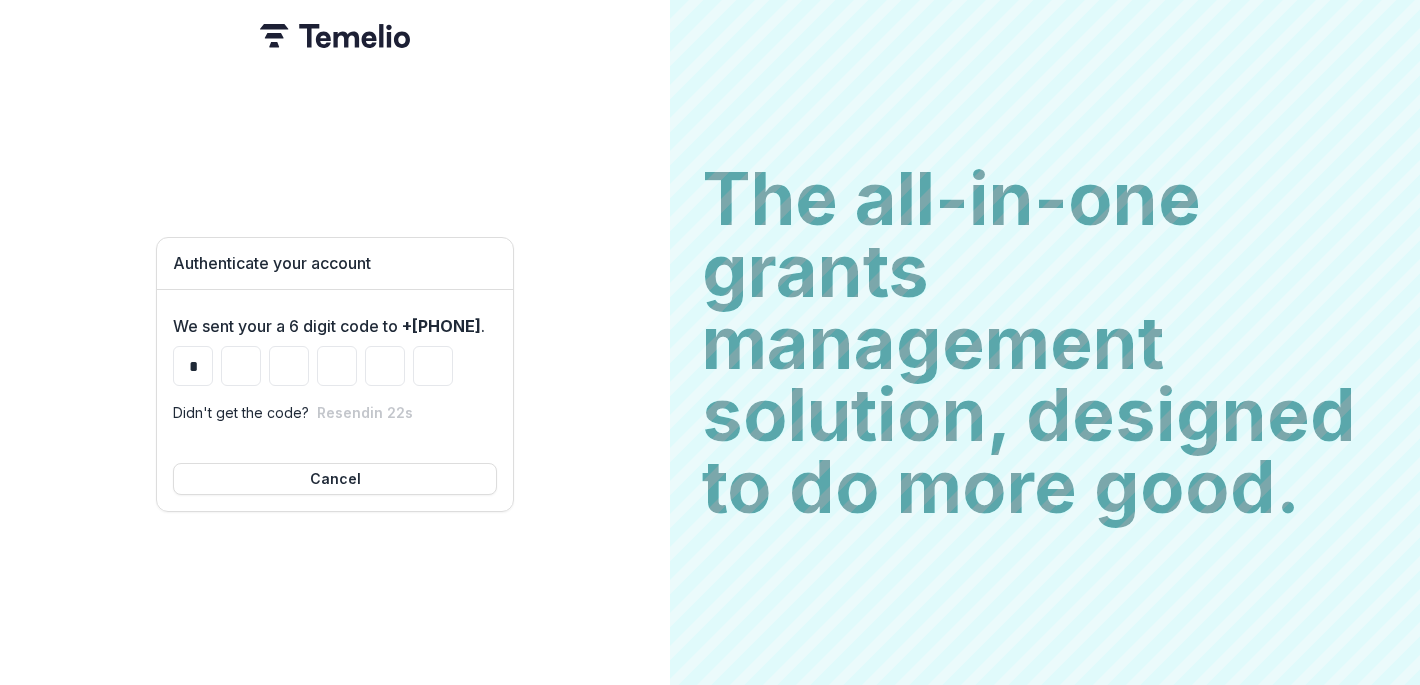 type on "*" 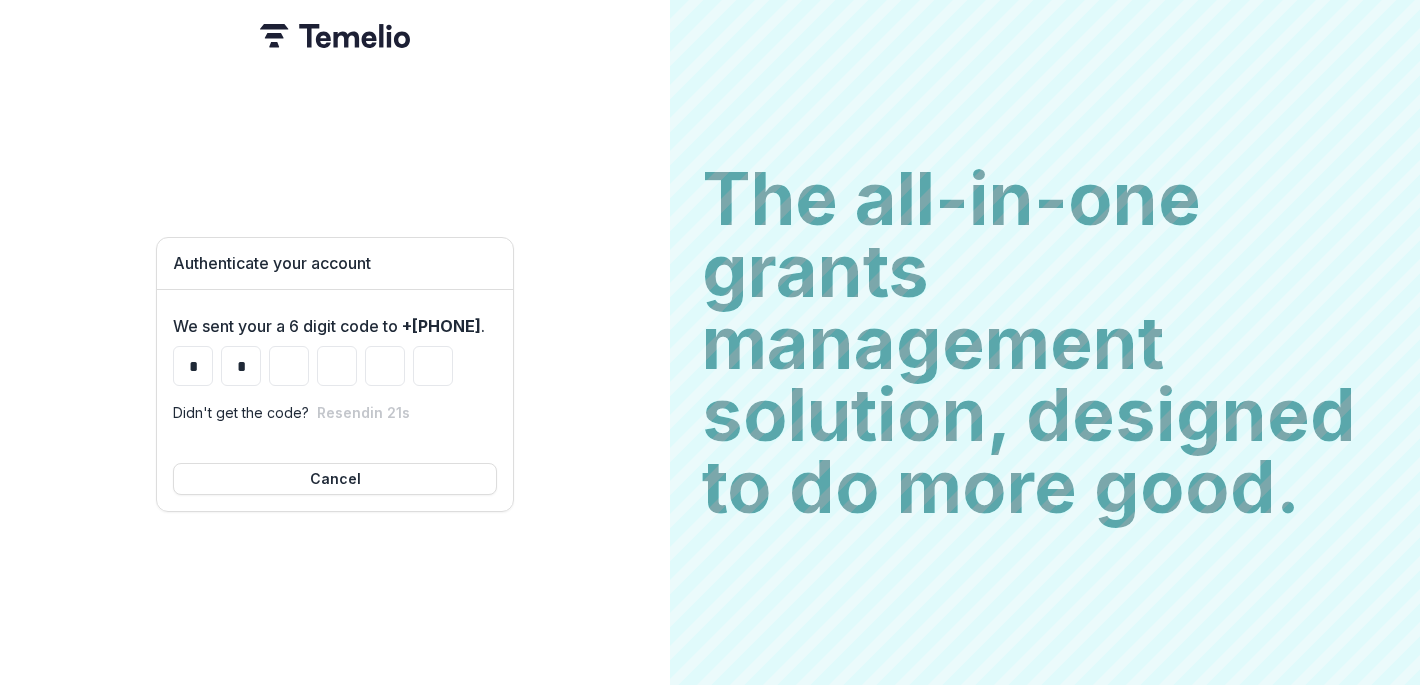 type on "*" 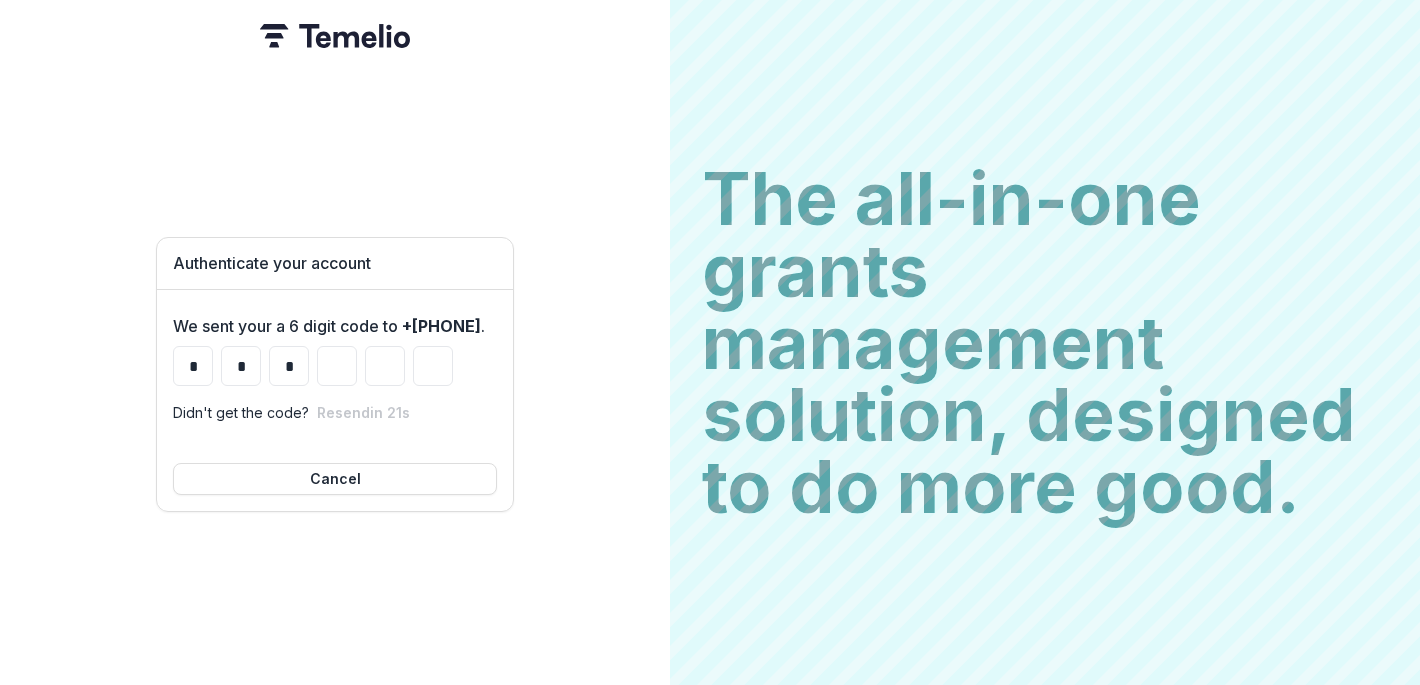 type on "*" 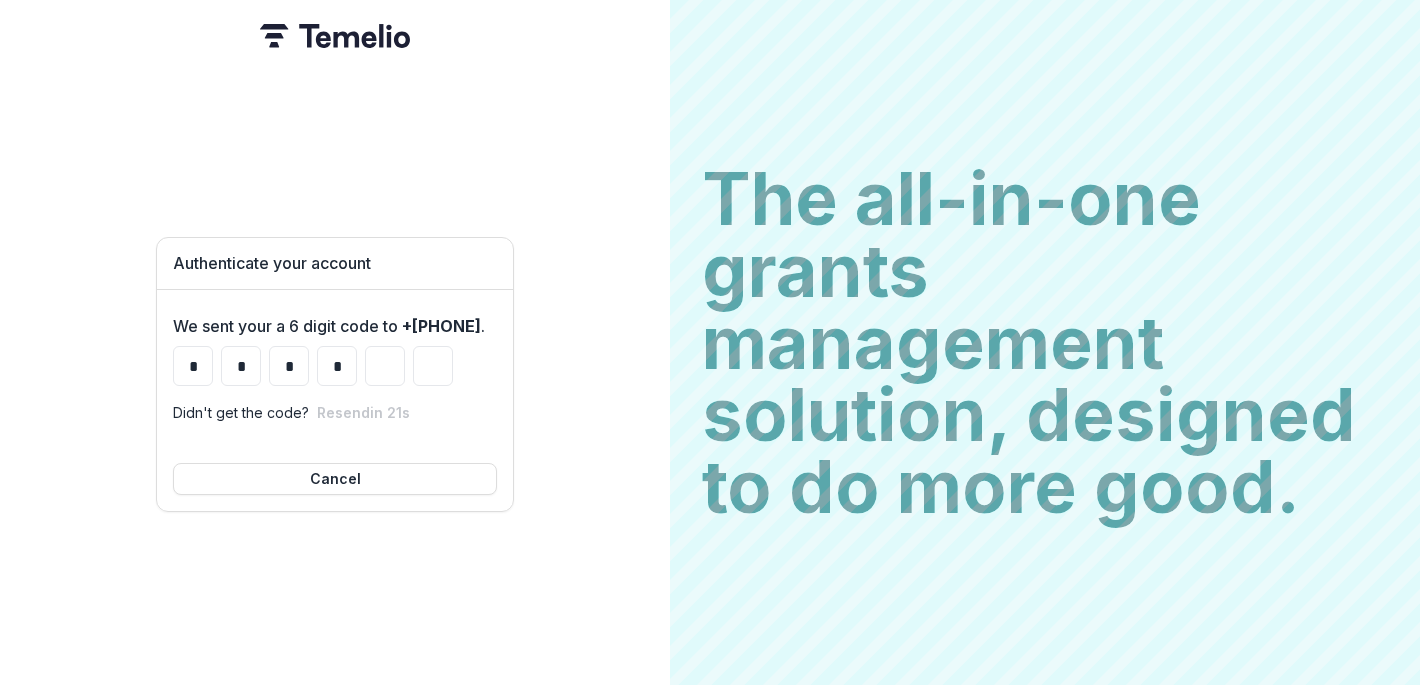 type on "*" 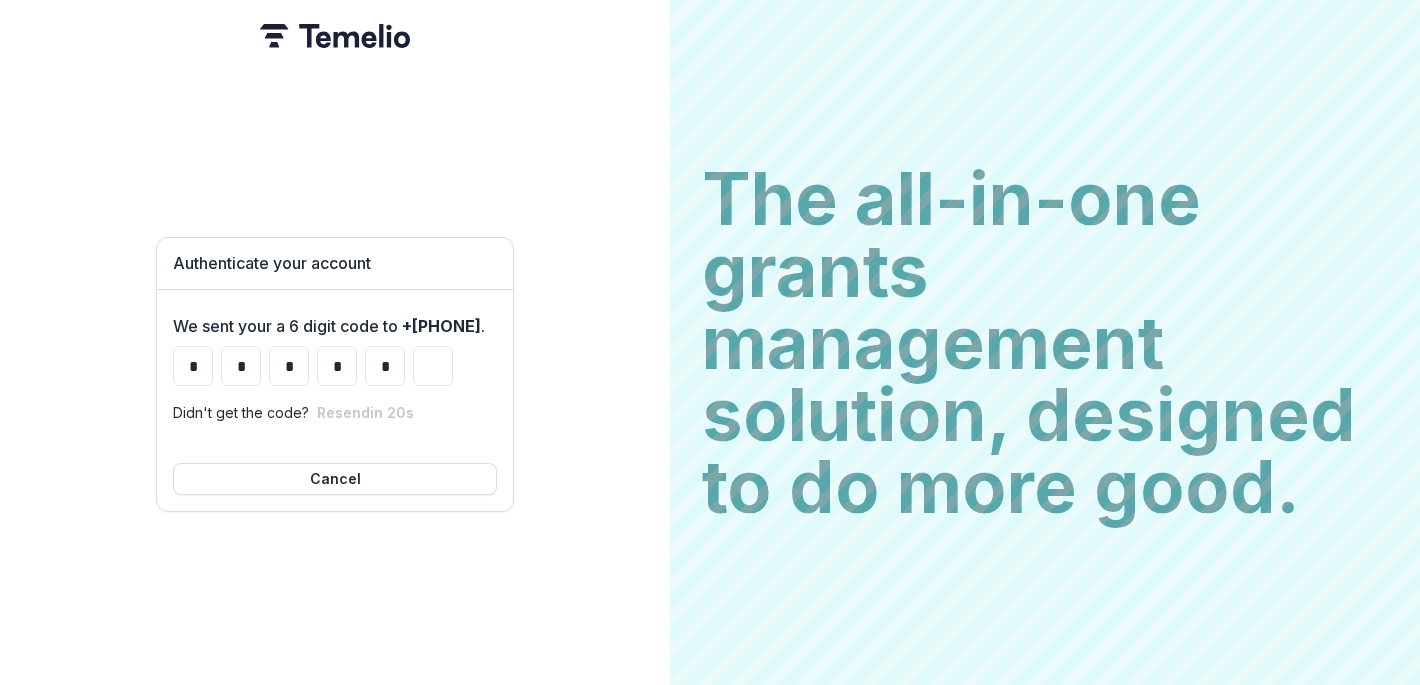 type on "*" 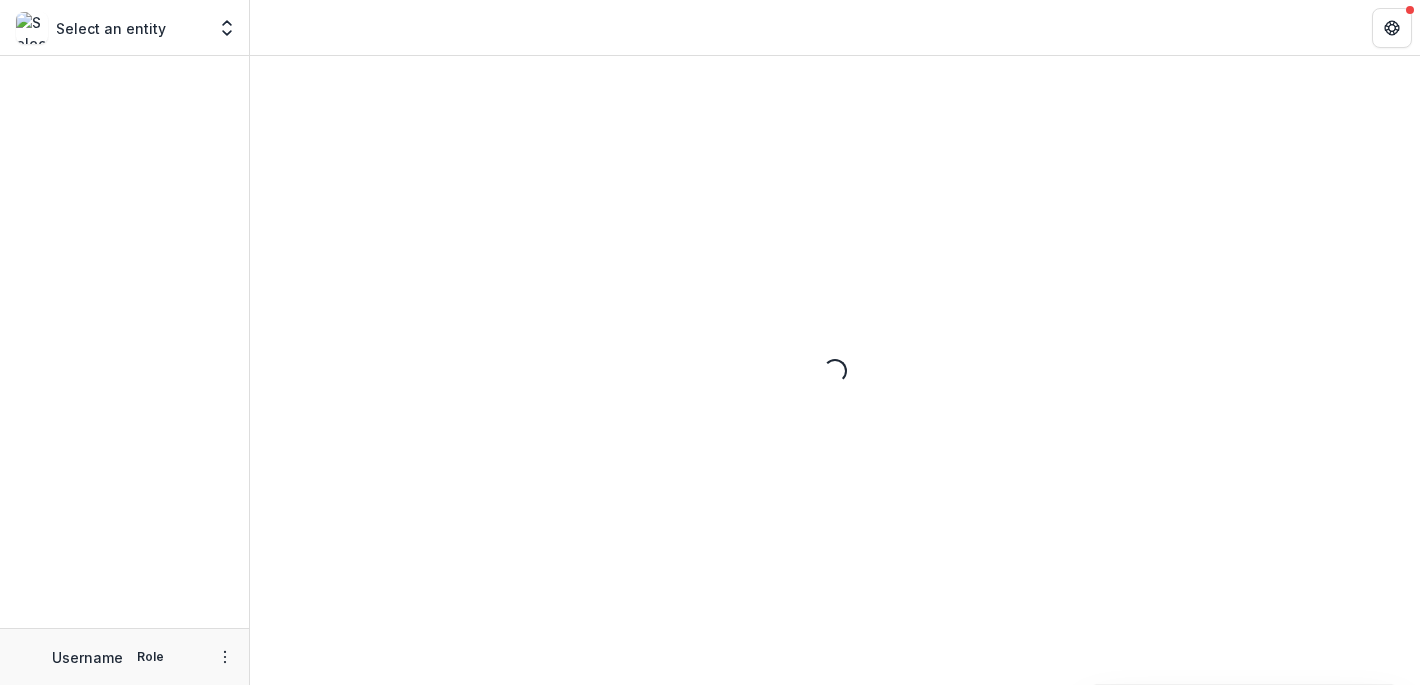 scroll, scrollTop: 0, scrollLeft: 0, axis: both 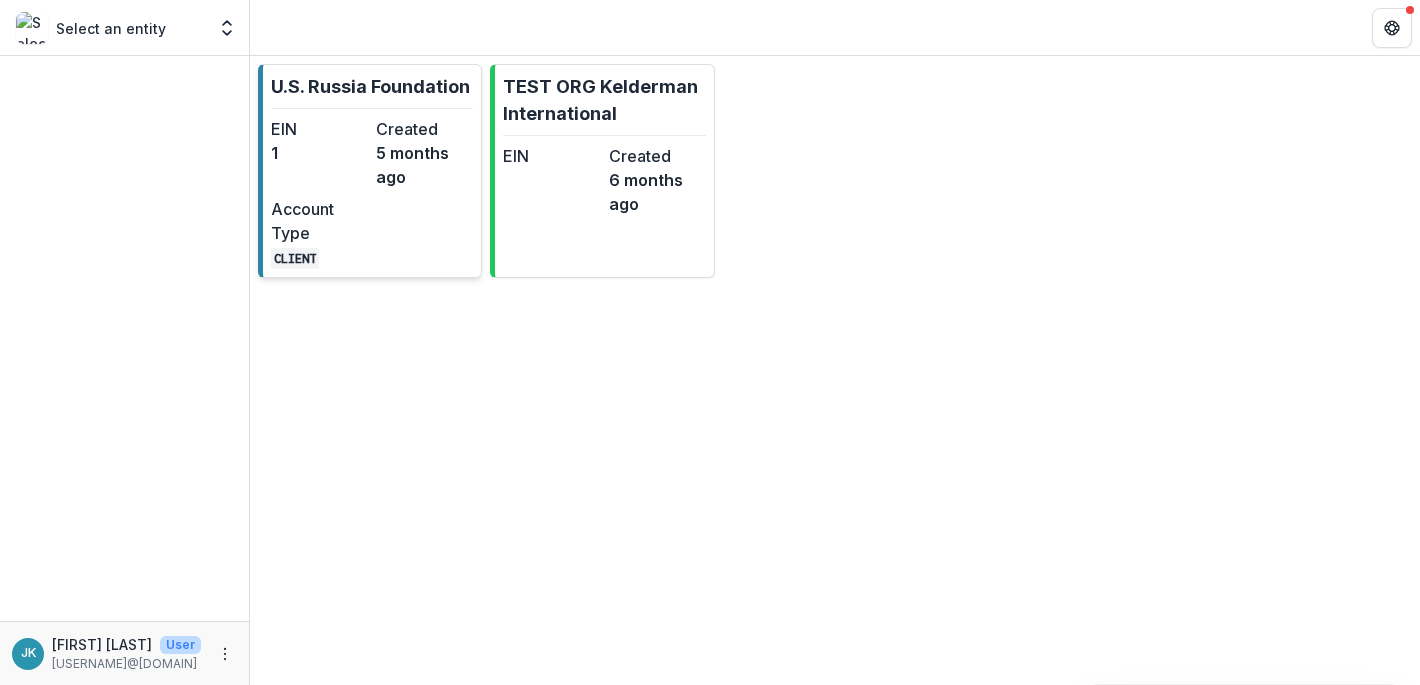 click on "EIN" at bounding box center [319, 129] 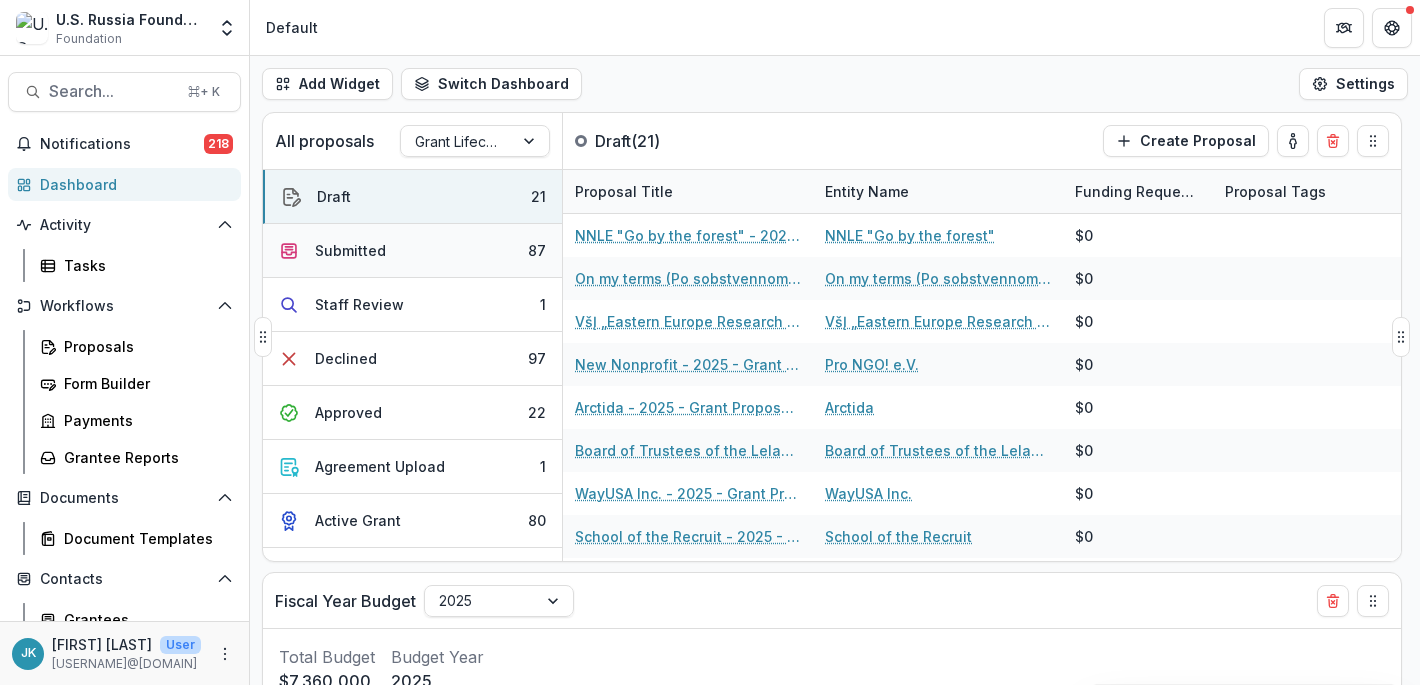 click on "Submitted" at bounding box center (350, 250) 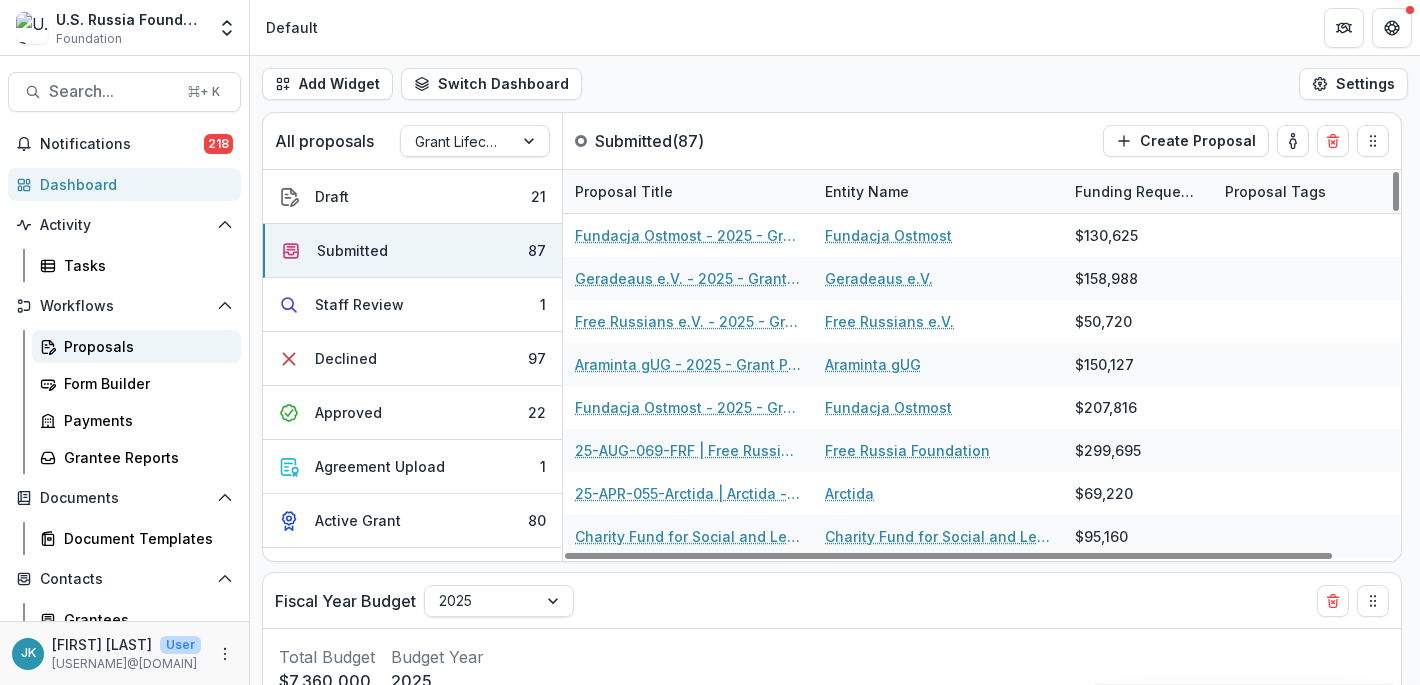 click on "Proposals" at bounding box center [136, 346] 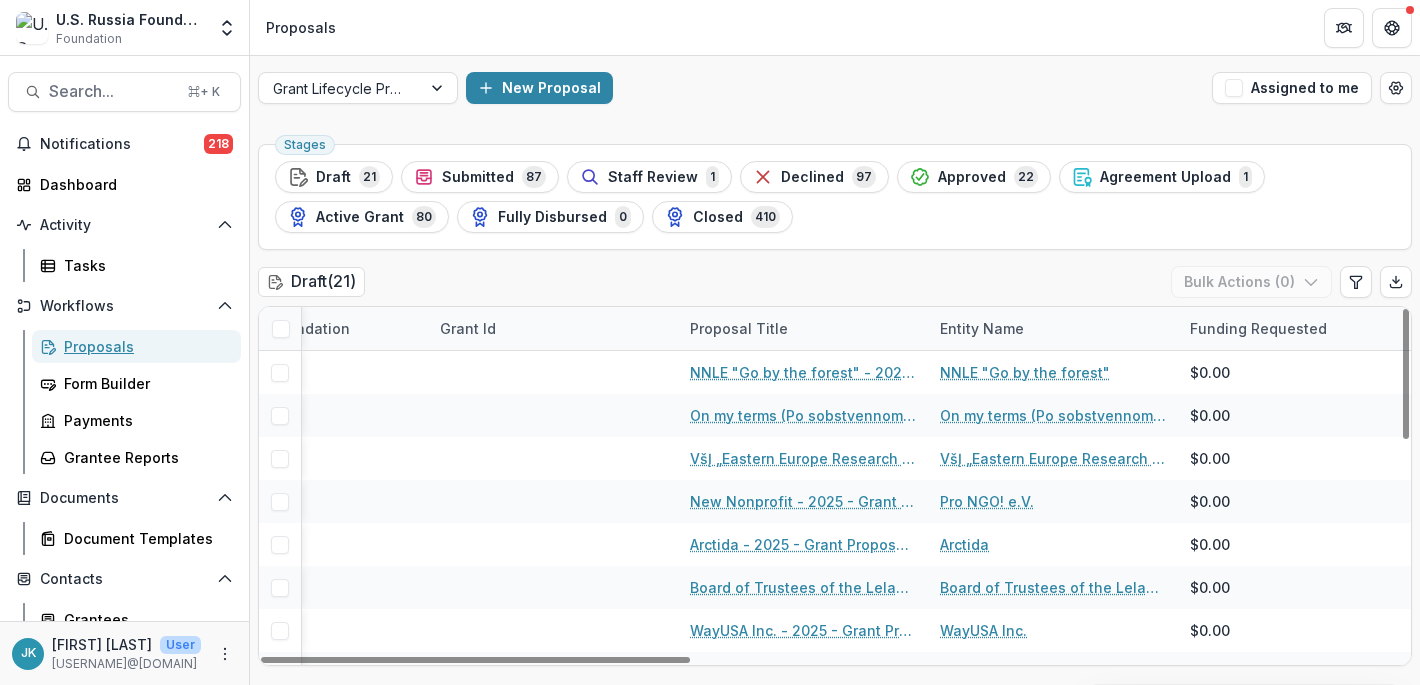 scroll, scrollTop: 0, scrollLeft: 413, axis: horizontal 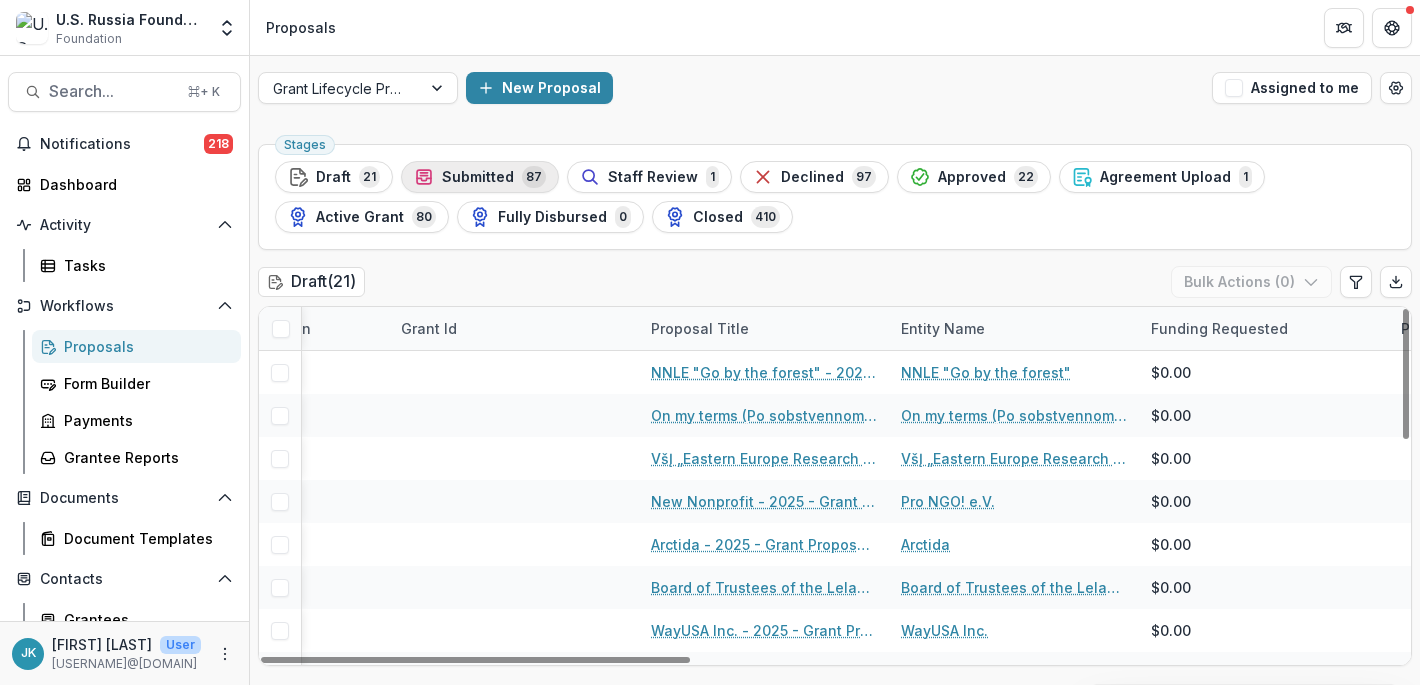 click on "87" at bounding box center (534, 177) 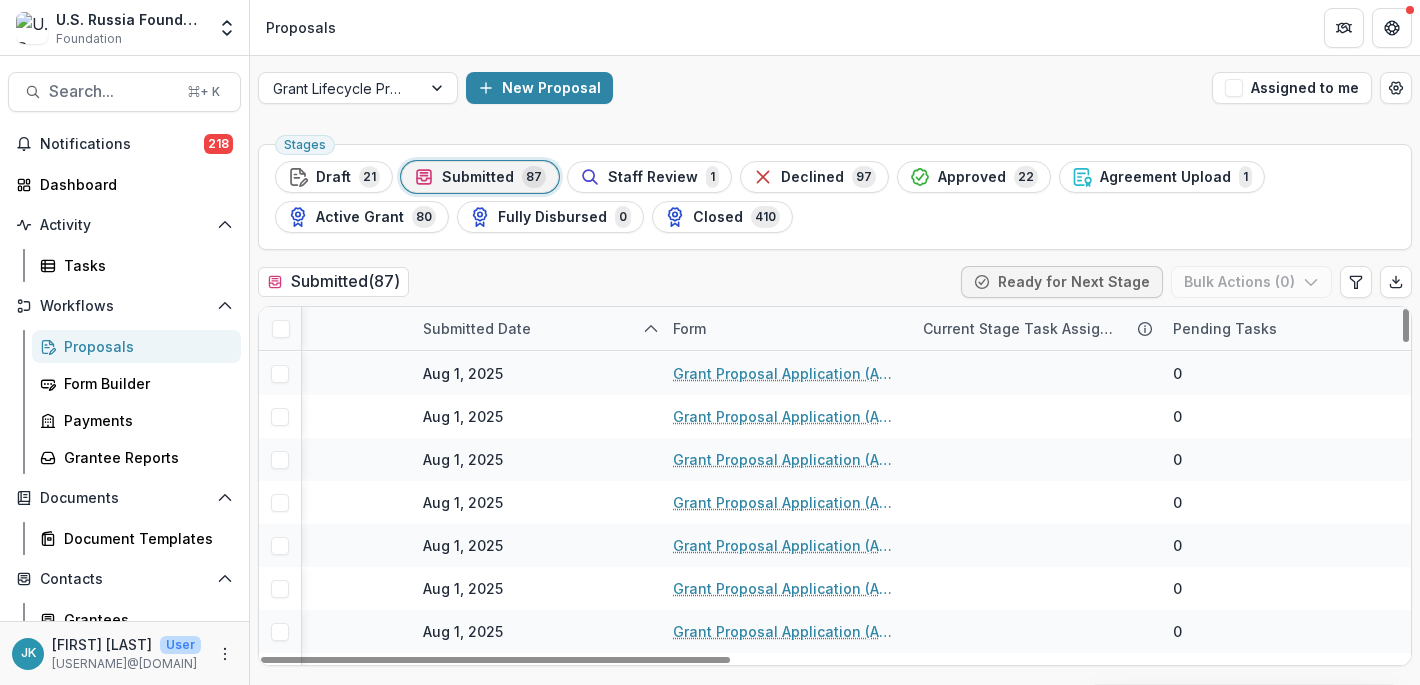 scroll, scrollTop: 3427, scrollLeft: 1641, axis: both 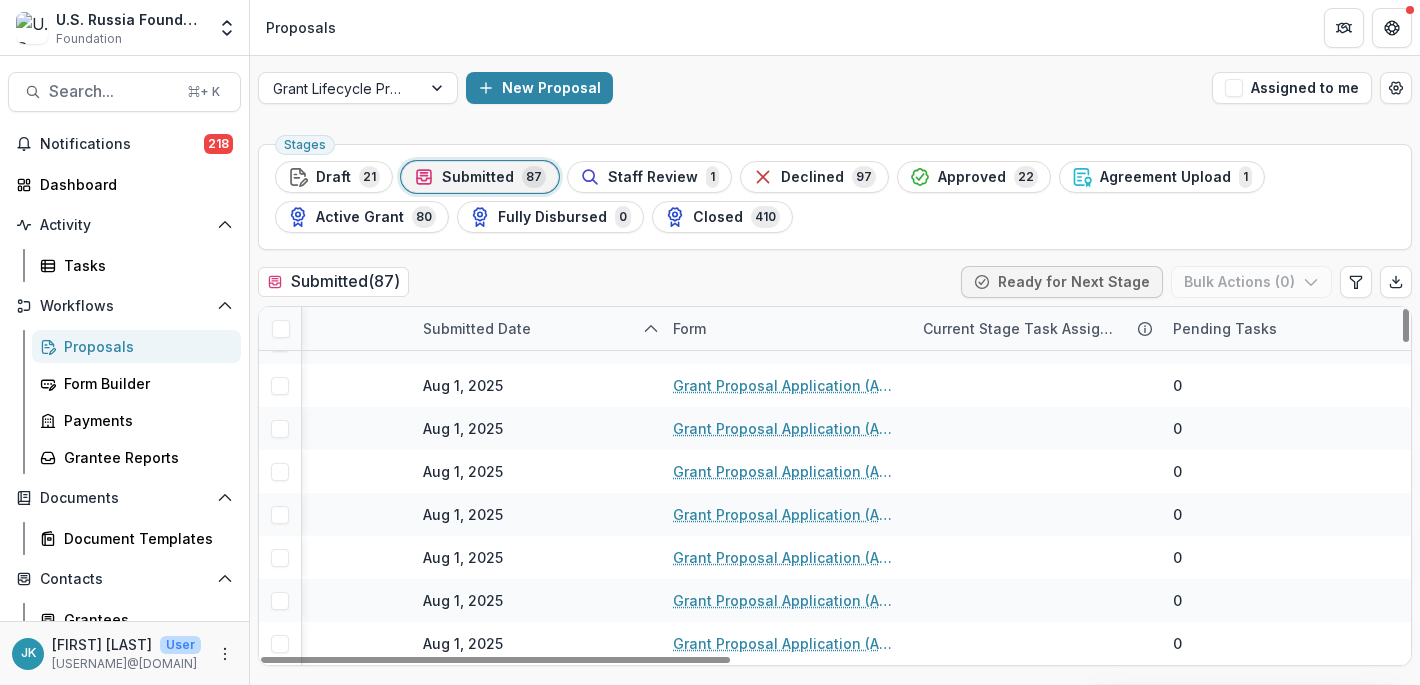 click on "Proposals" at bounding box center [144, 346] 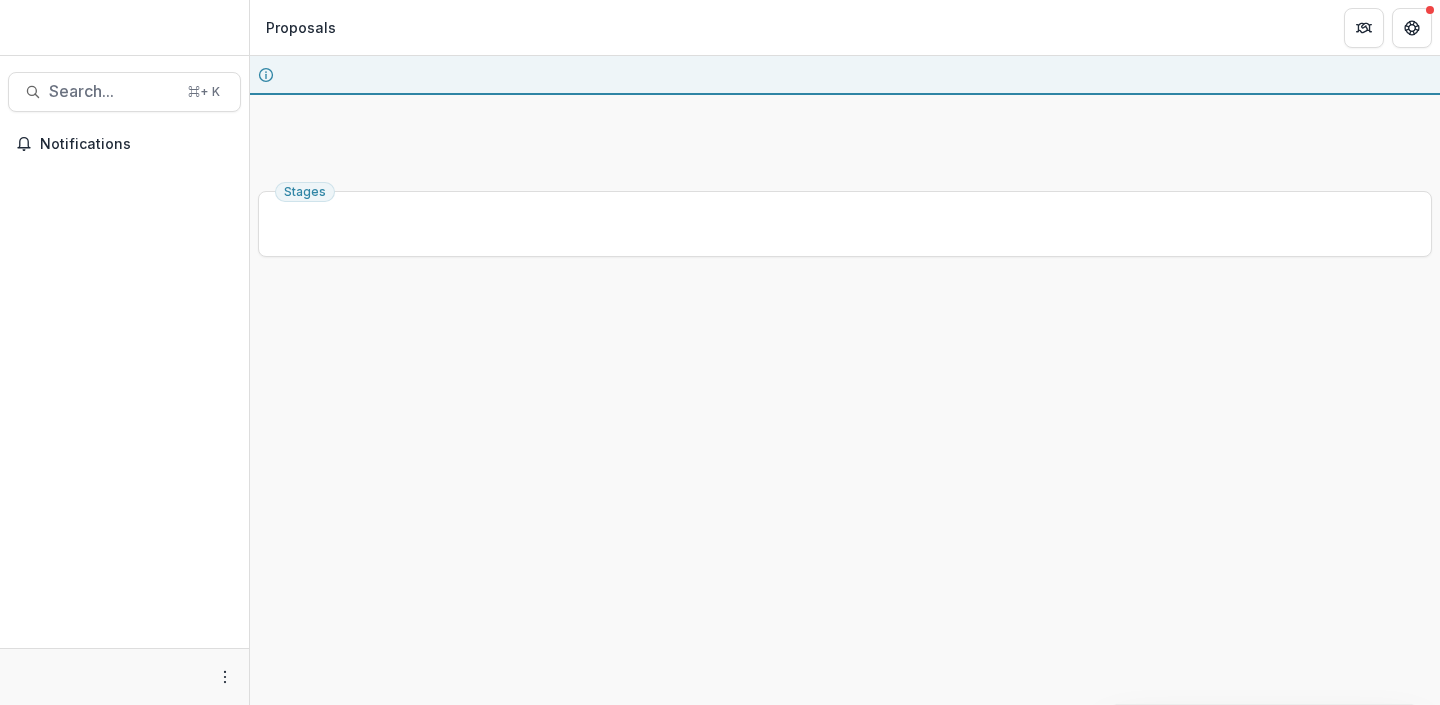 scroll, scrollTop: 0, scrollLeft: 0, axis: both 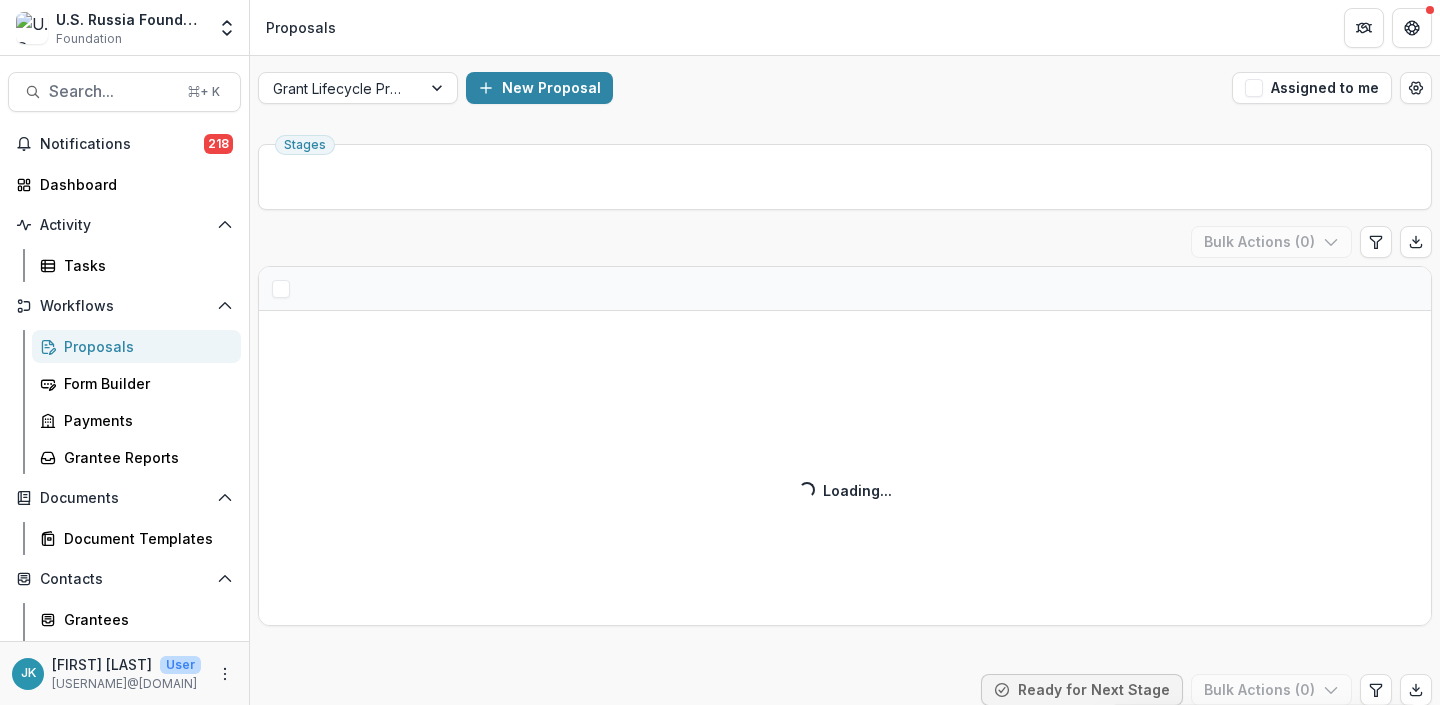 click on "Proposals" at bounding box center (144, 346) 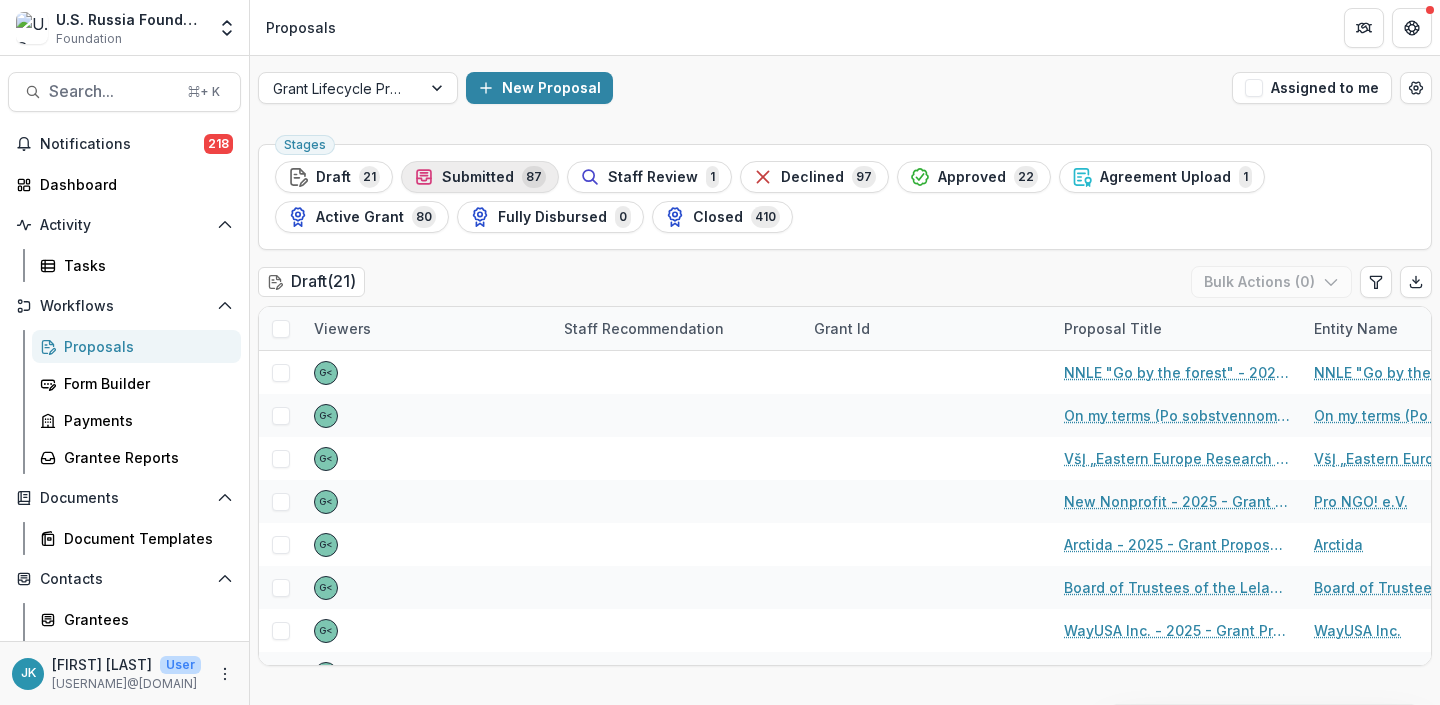 click on "87" at bounding box center [534, 177] 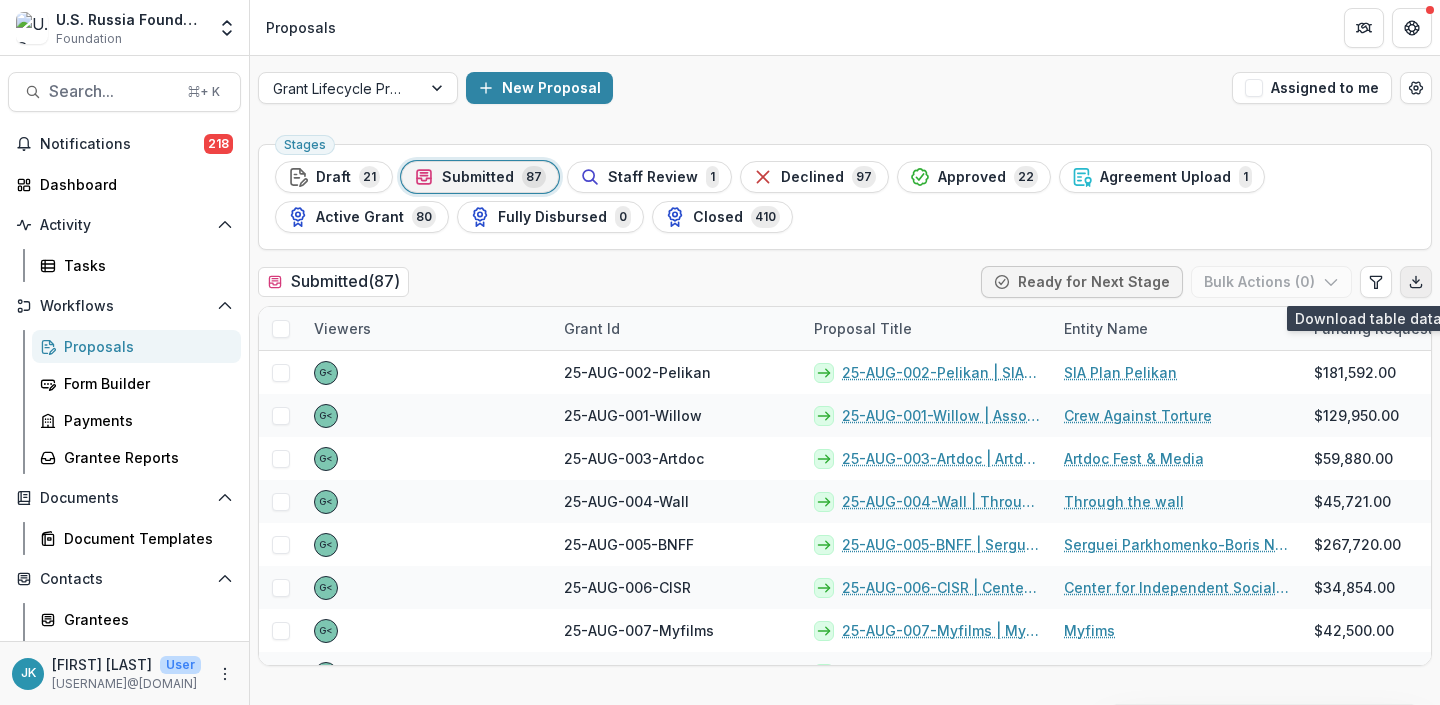 click 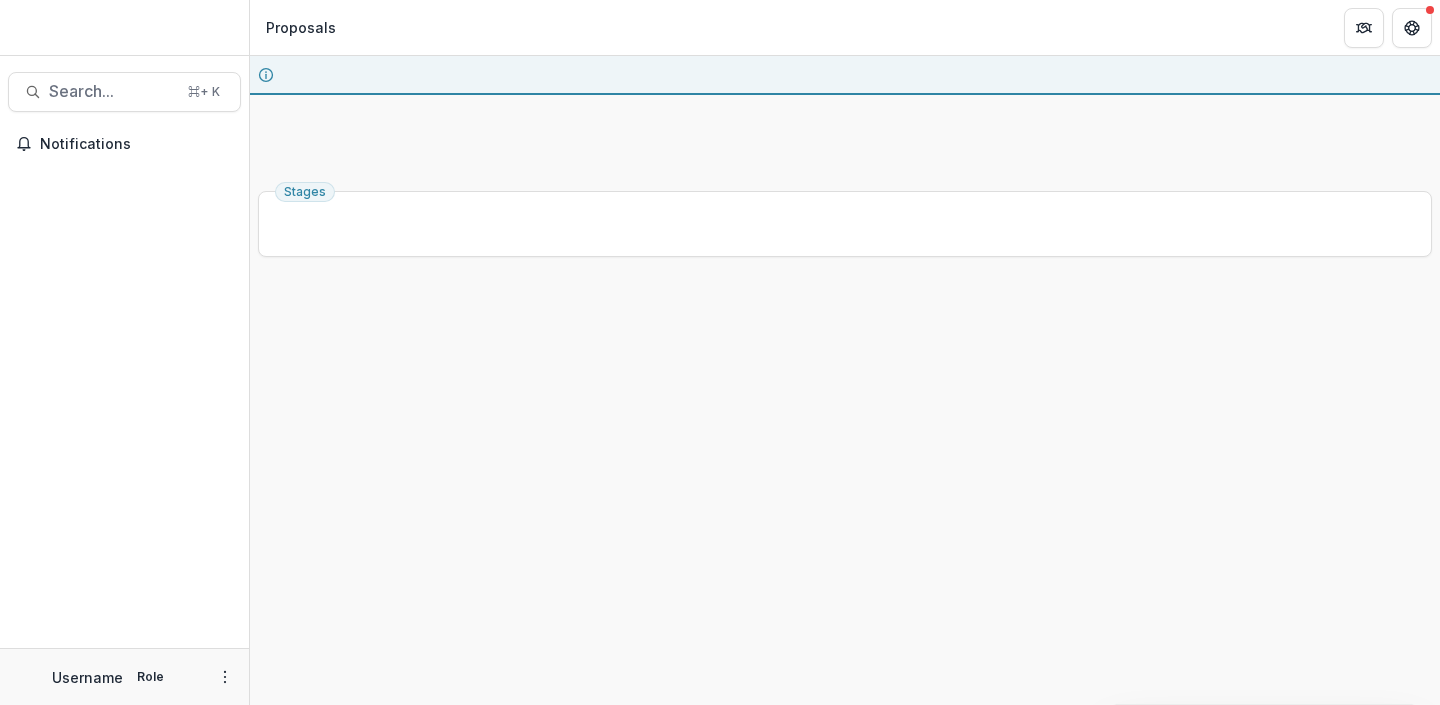 scroll, scrollTop: 0, scrollLeft: 0, axis: both 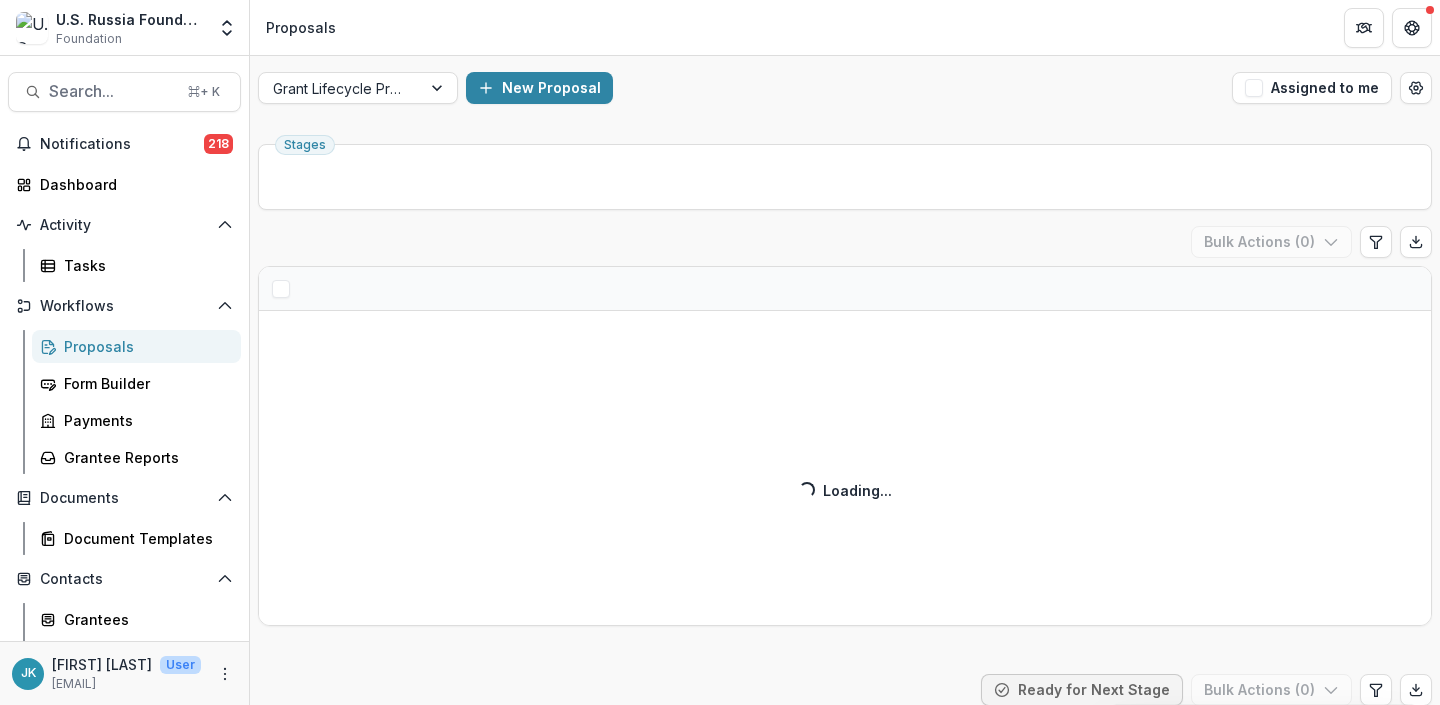 click on "Proposals" at bounding box center (144, 346) 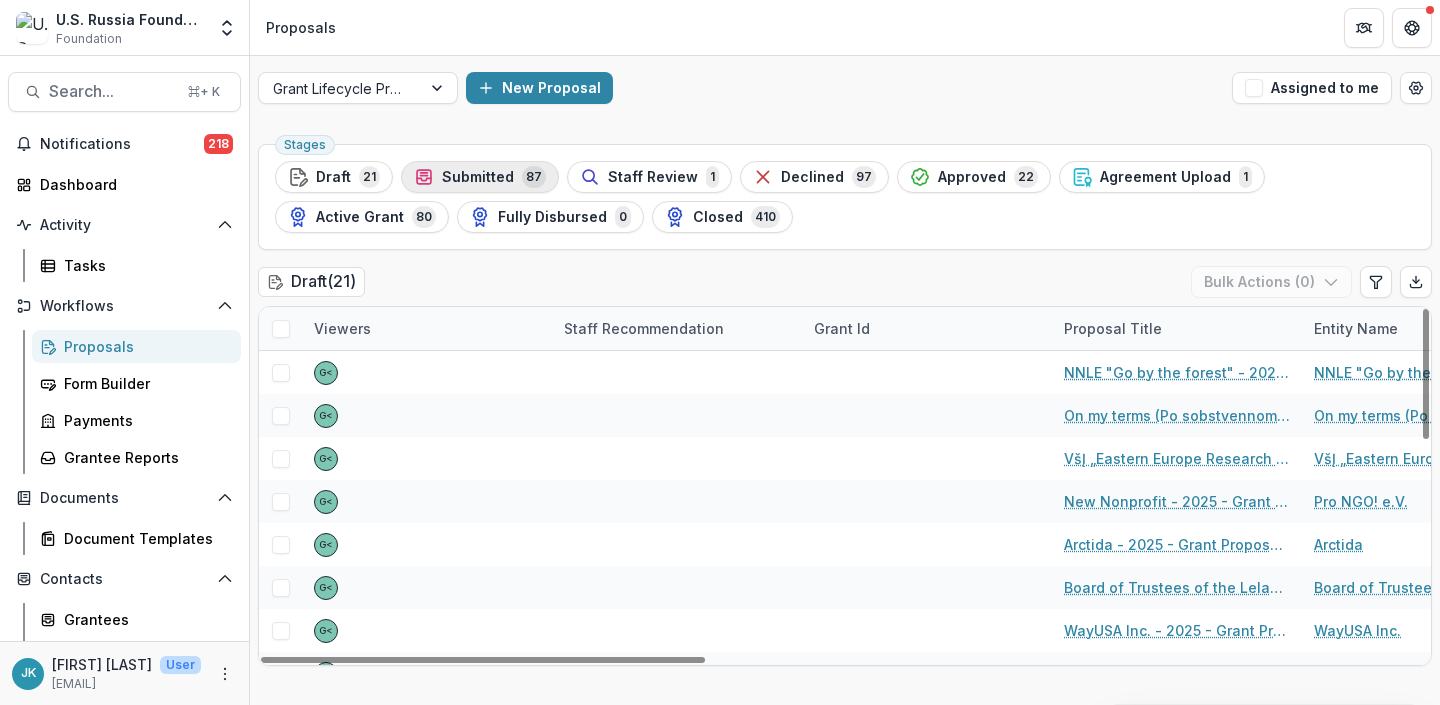 click on "Submitted" at bounding box center (478, 177) 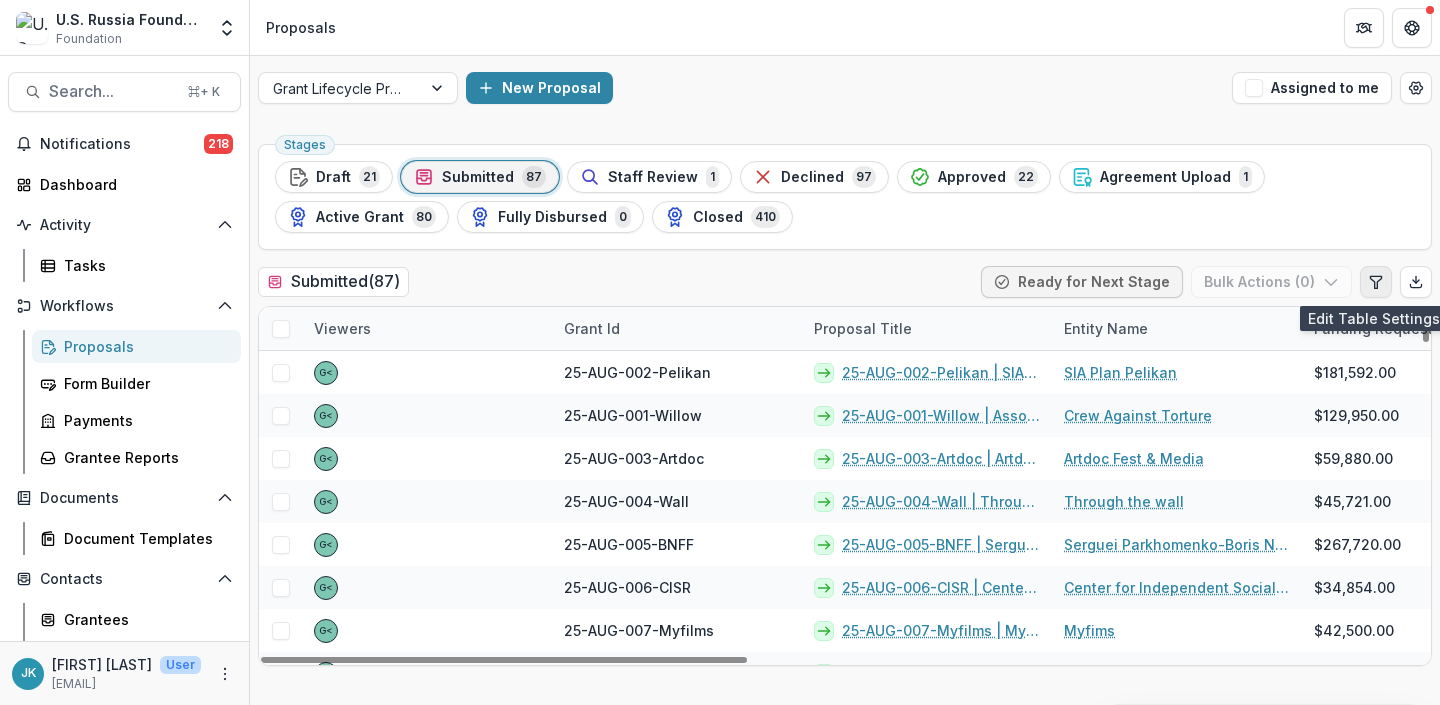 click at bounding box center (1376, 282) 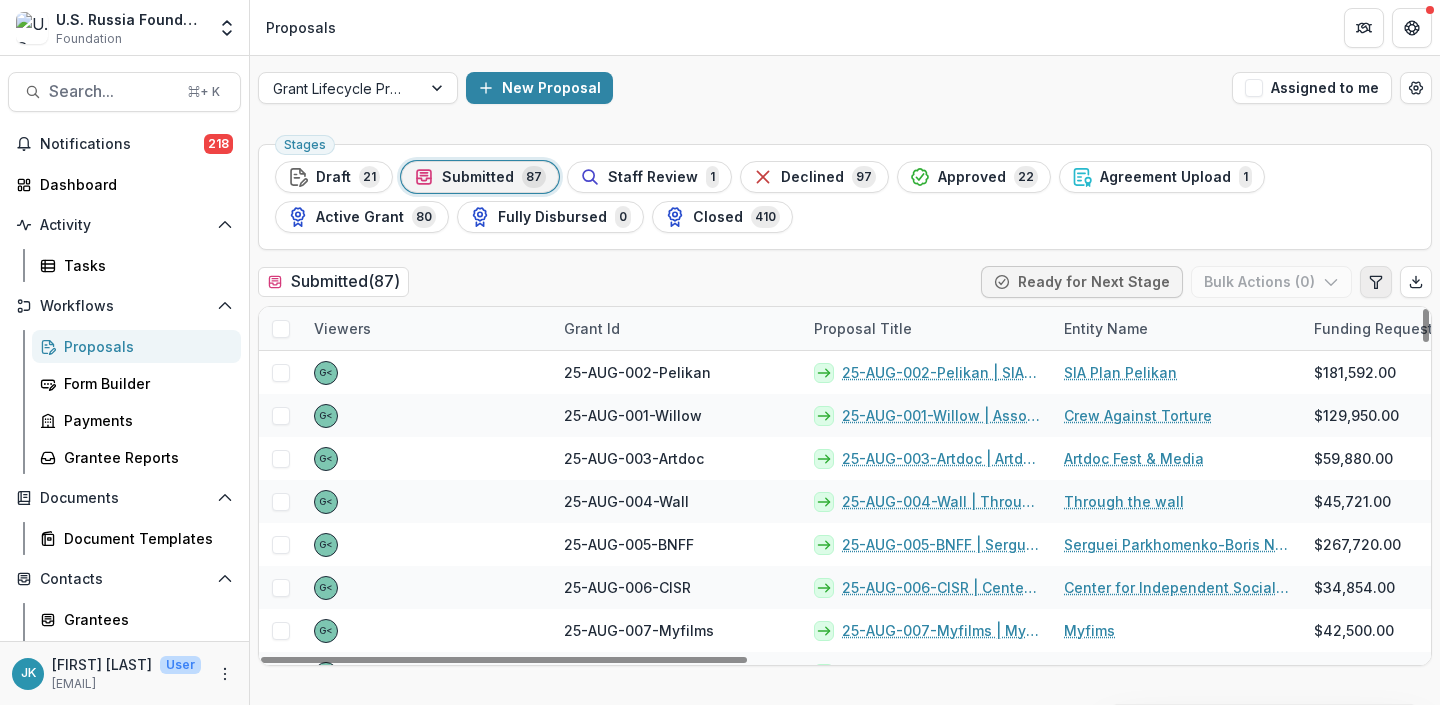 select on "******" 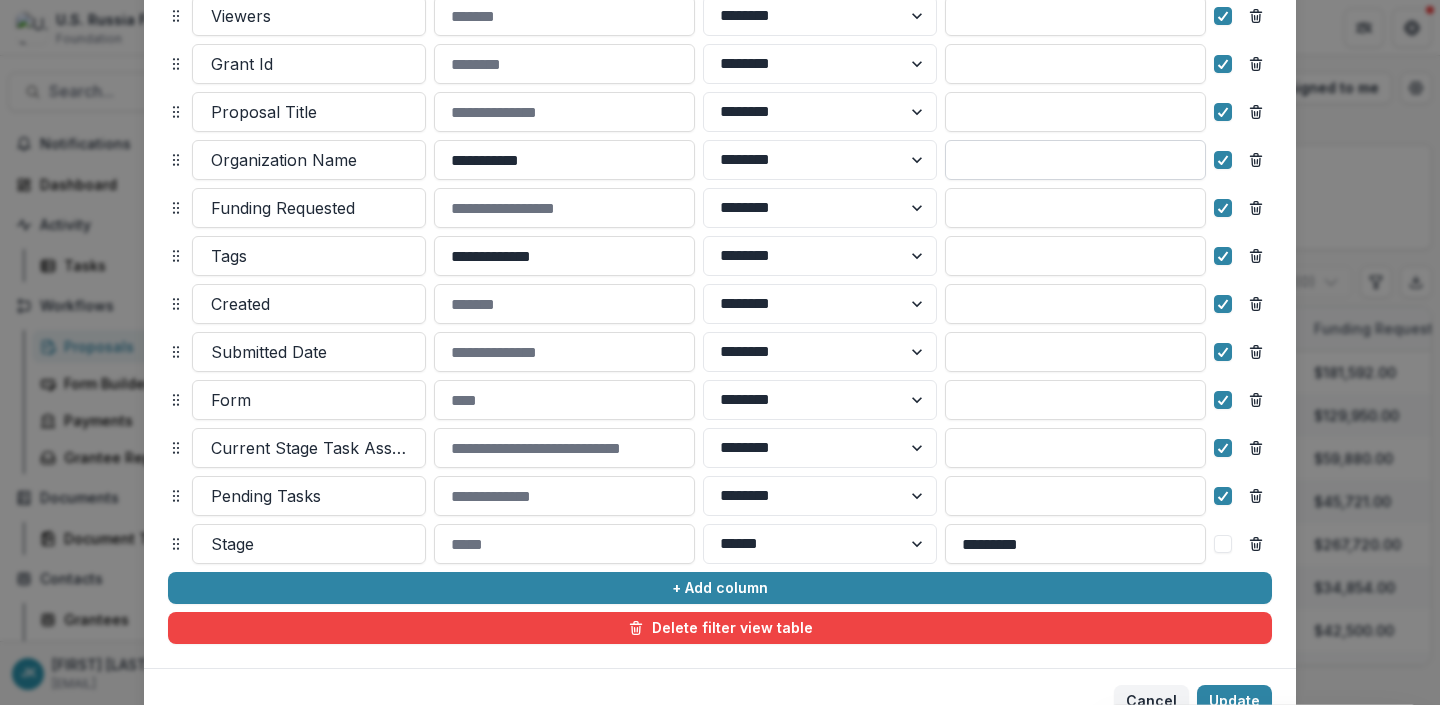 scroll, scrollTop: 308, scrollLeft: 0, axis: vertical 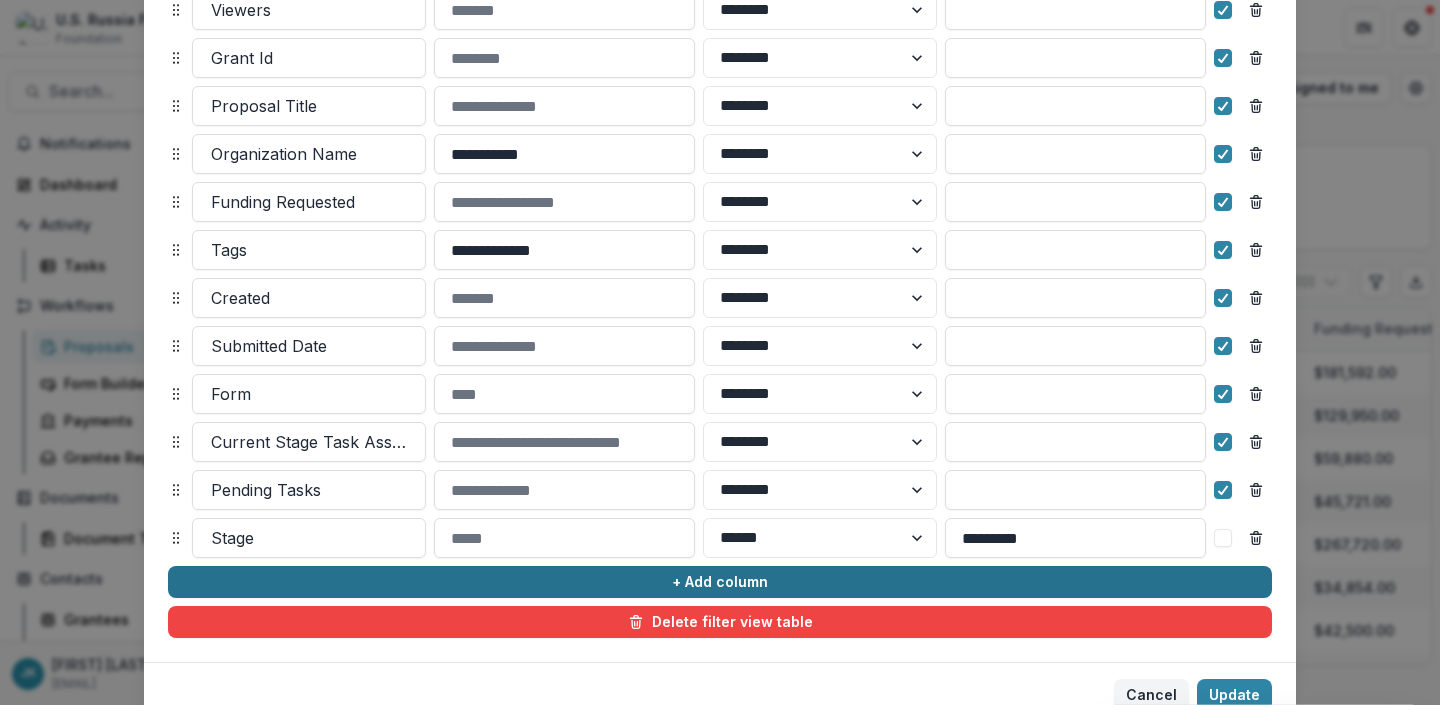 click on "+ Add column" at bounding box center [720, 582] 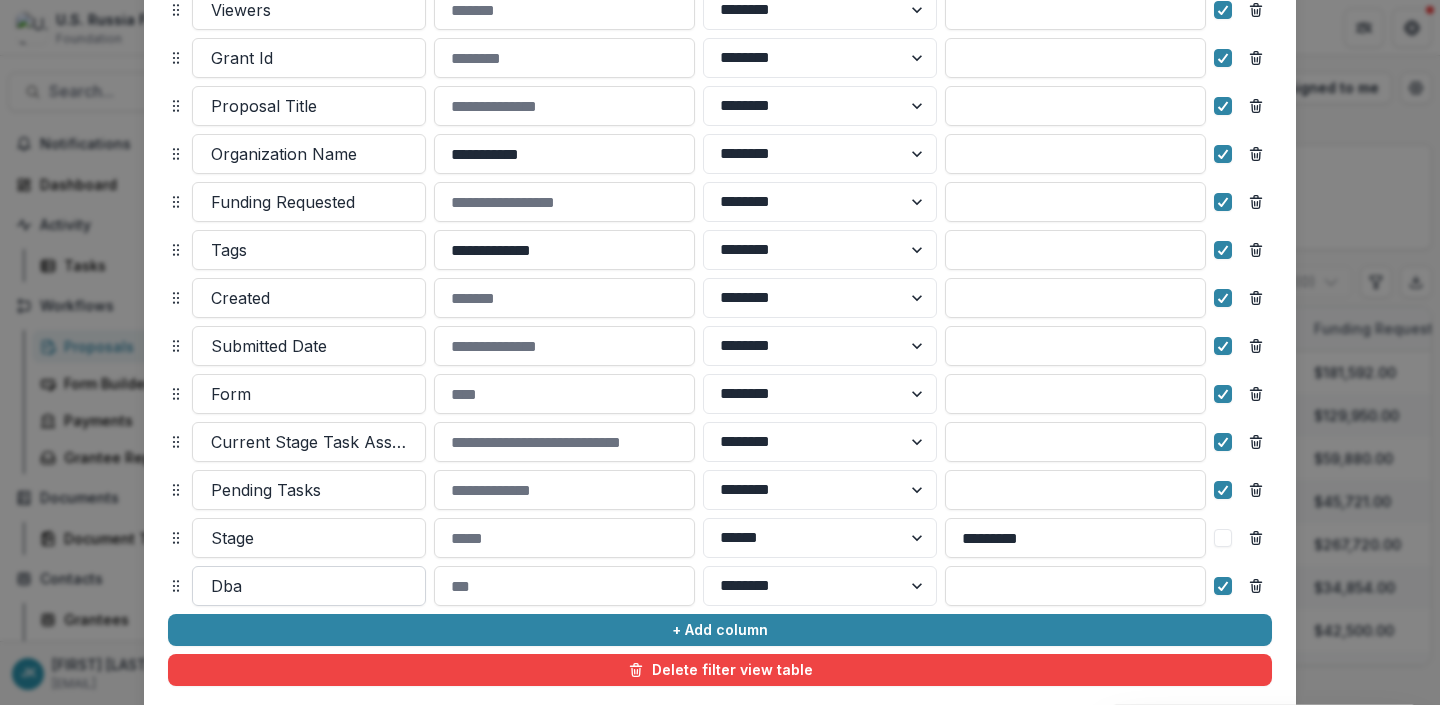 click at bounding box center (309, 586) 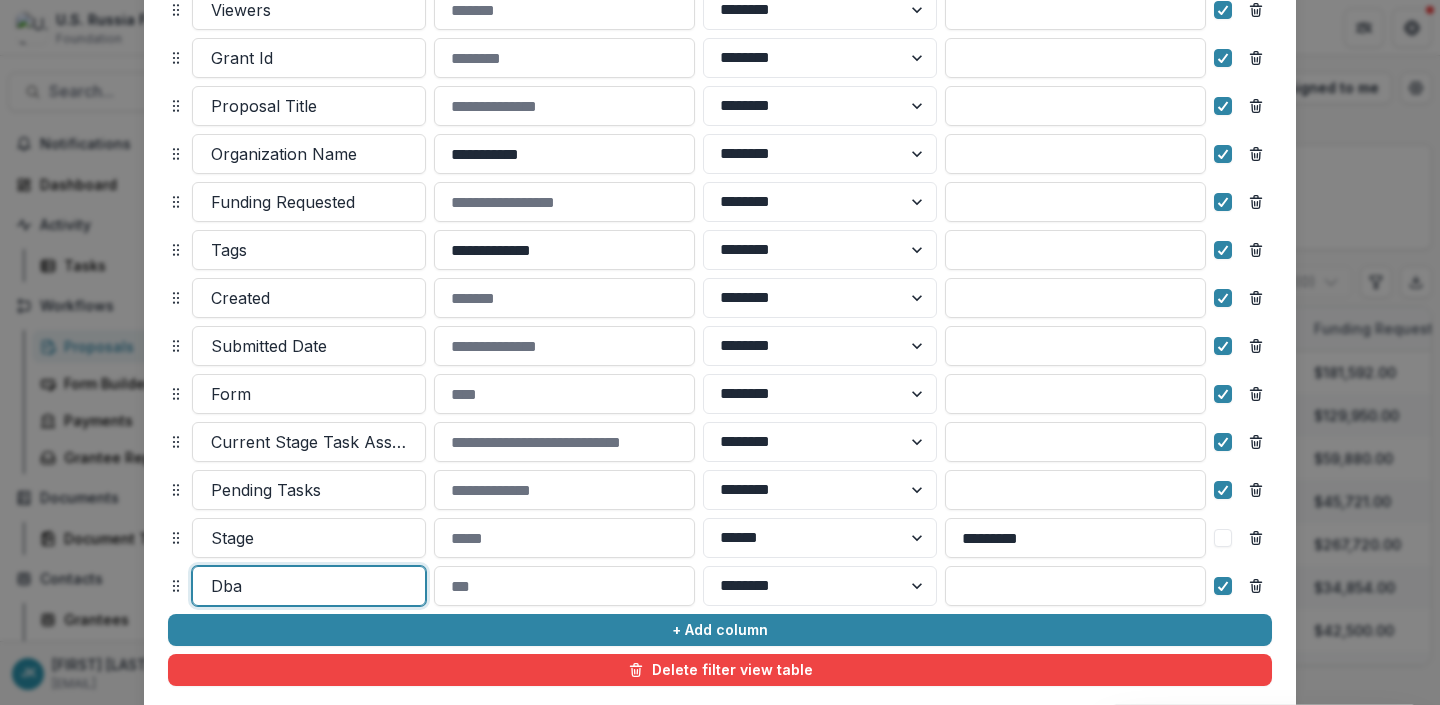 click at bounding box center (309, 586) 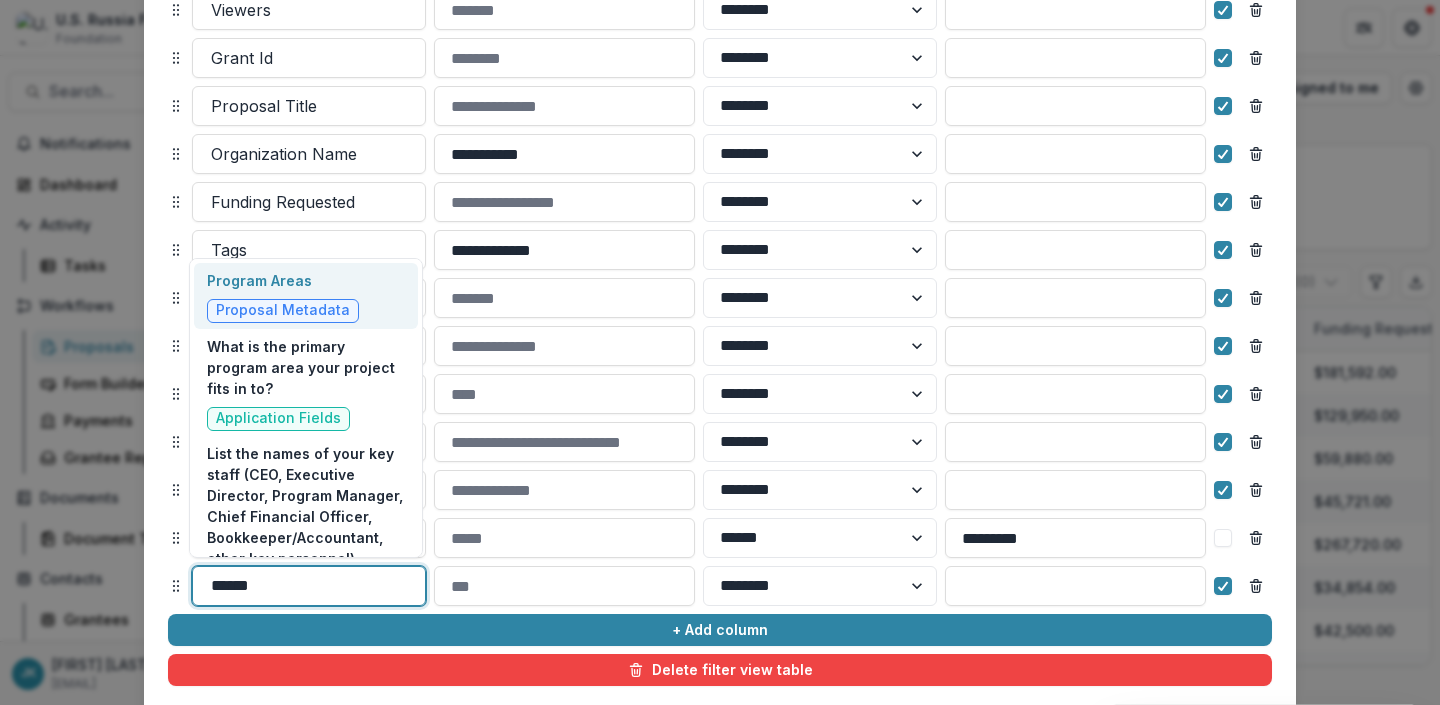 type on "*******" 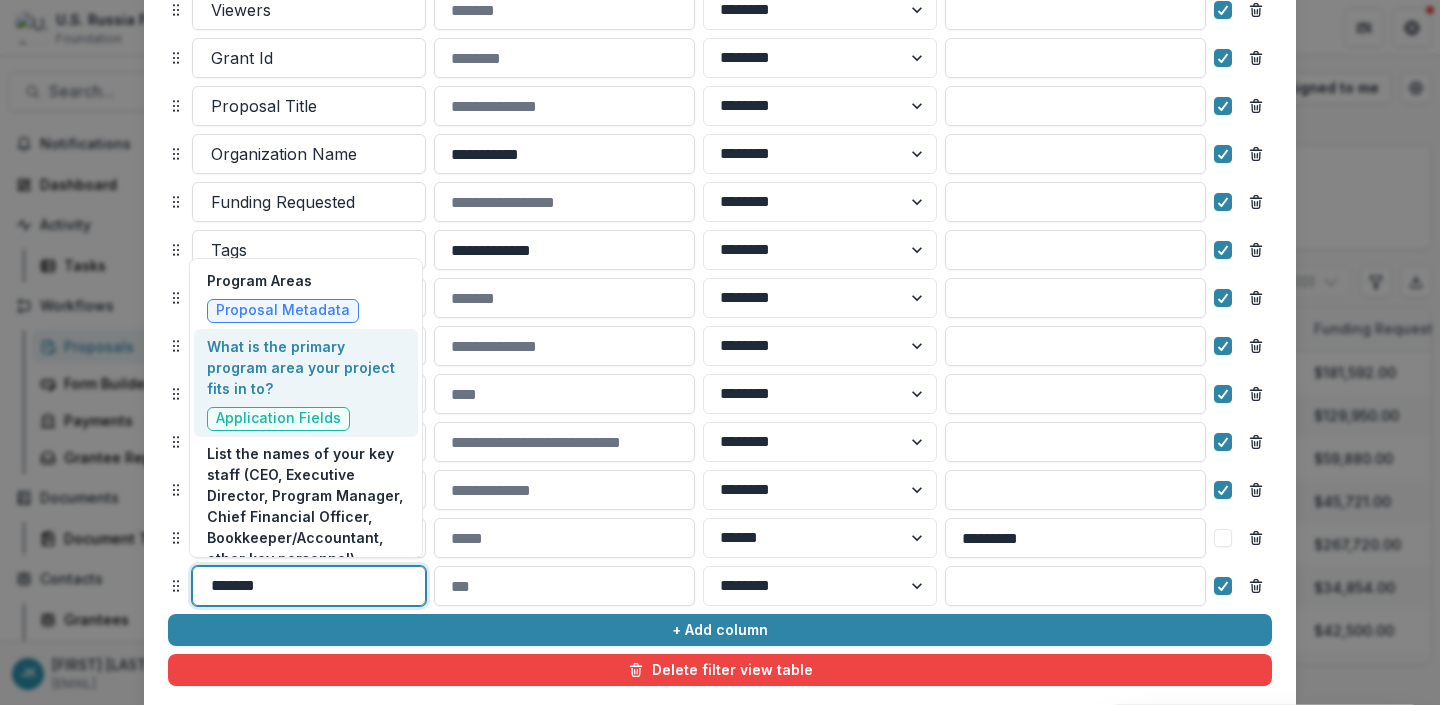 click on "What is the primary program area your project fits in to?" at bounding box center [306, 367] 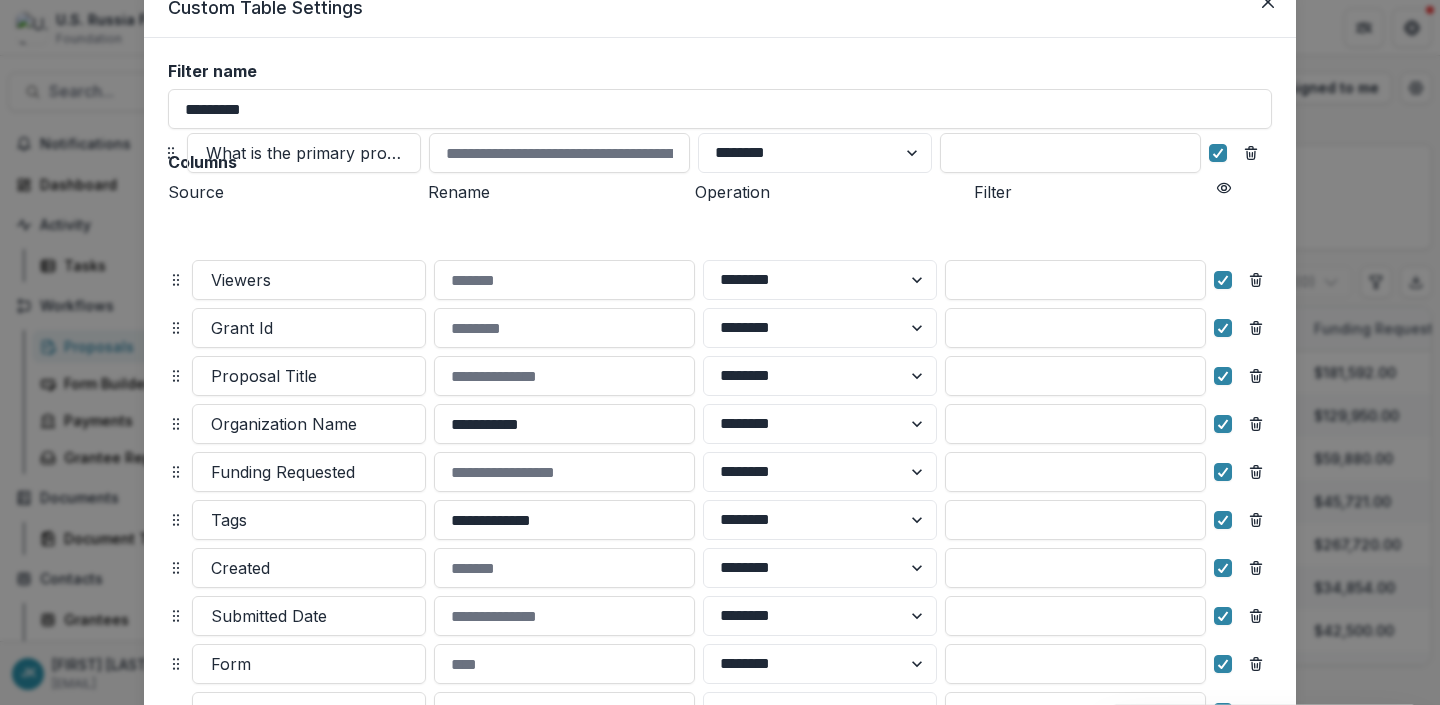 scroll, scrollTop: 60, scrollLeft: 0, axis: vertical 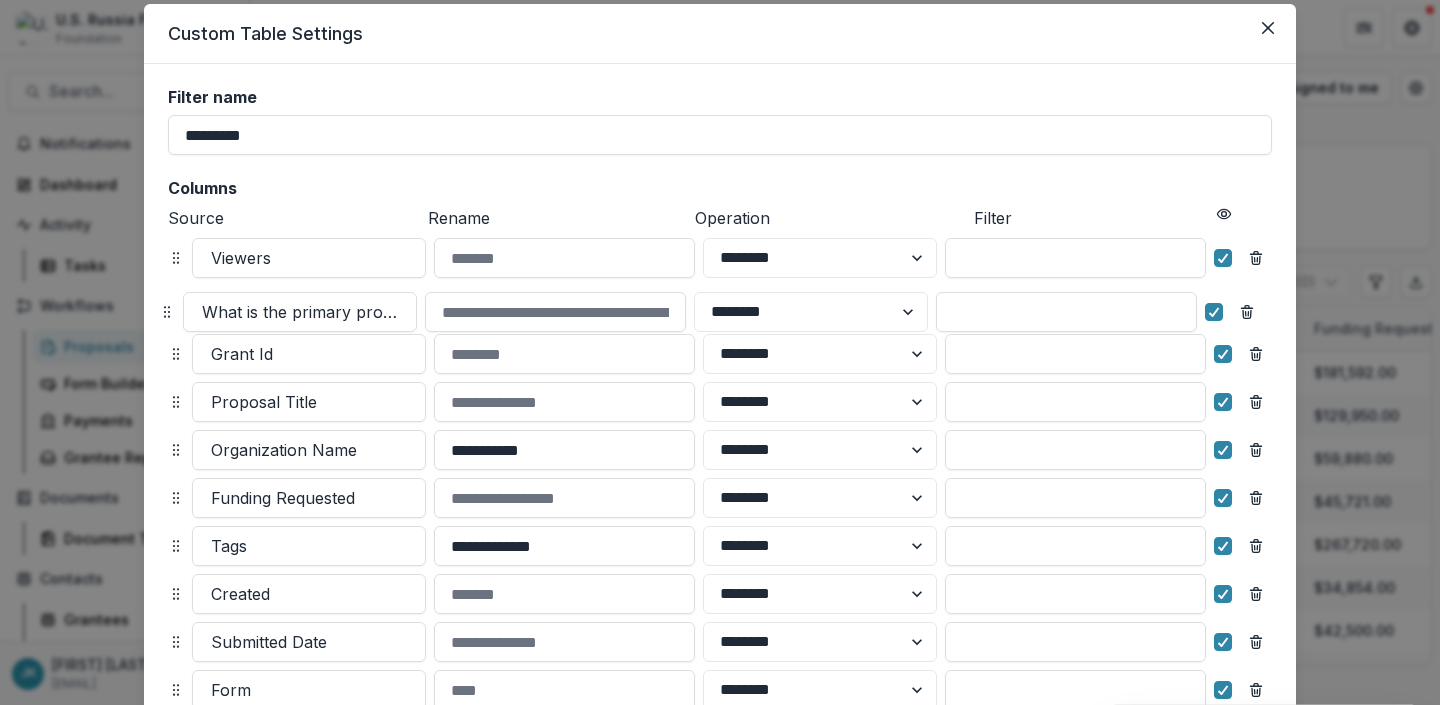 drag, startPoint x: 170, startPoint y: 587, endPoint x: 162, endPoint y: 313, distance: 274.11676 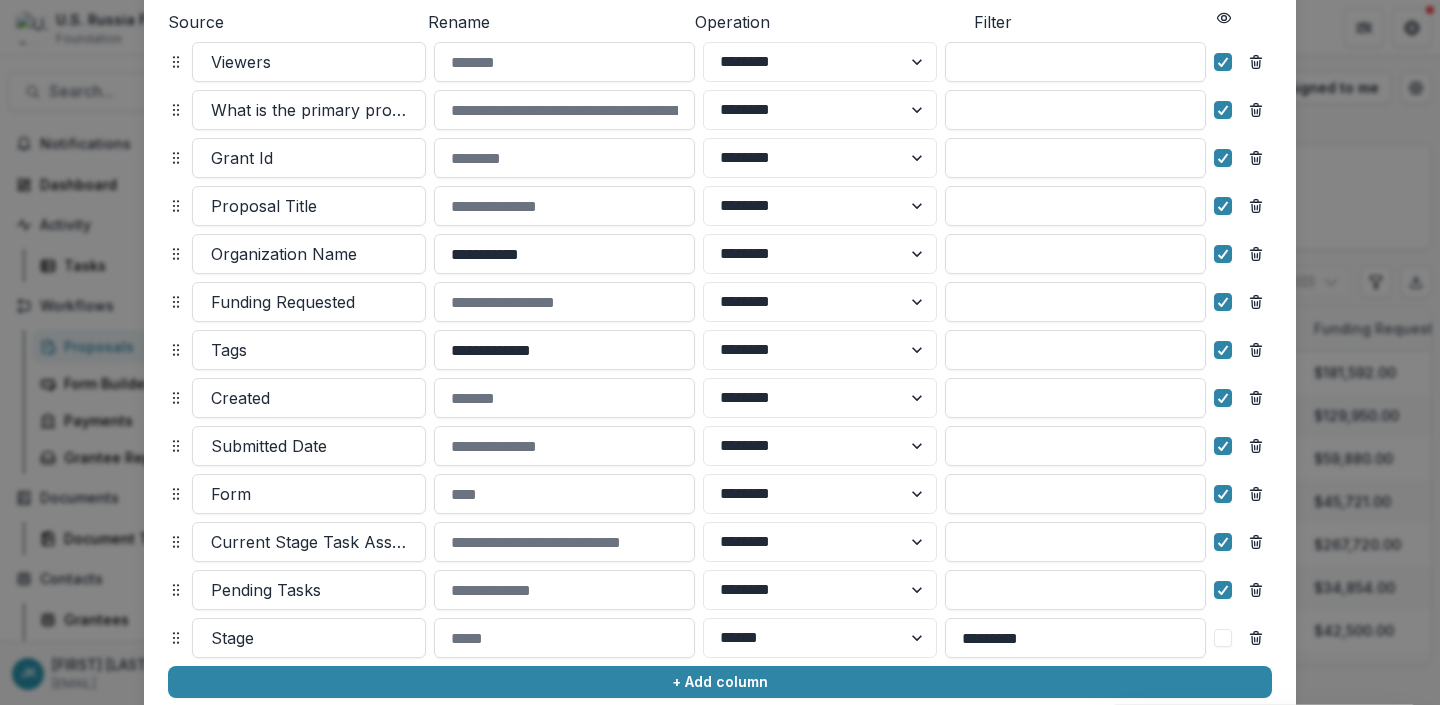 scroll, scrollTop: 442, scrollLeft: 0, axis: vertical 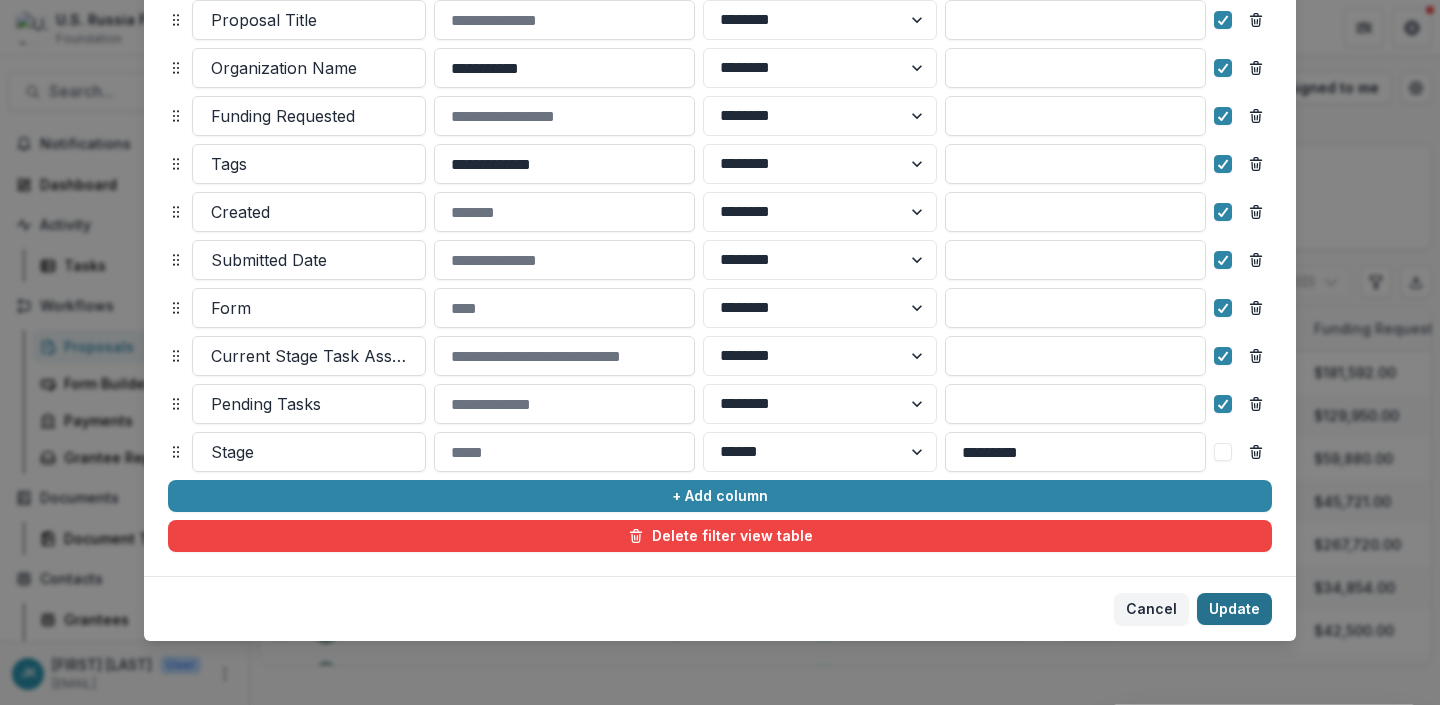 click on "Update" at bounding box center (1234, 609) 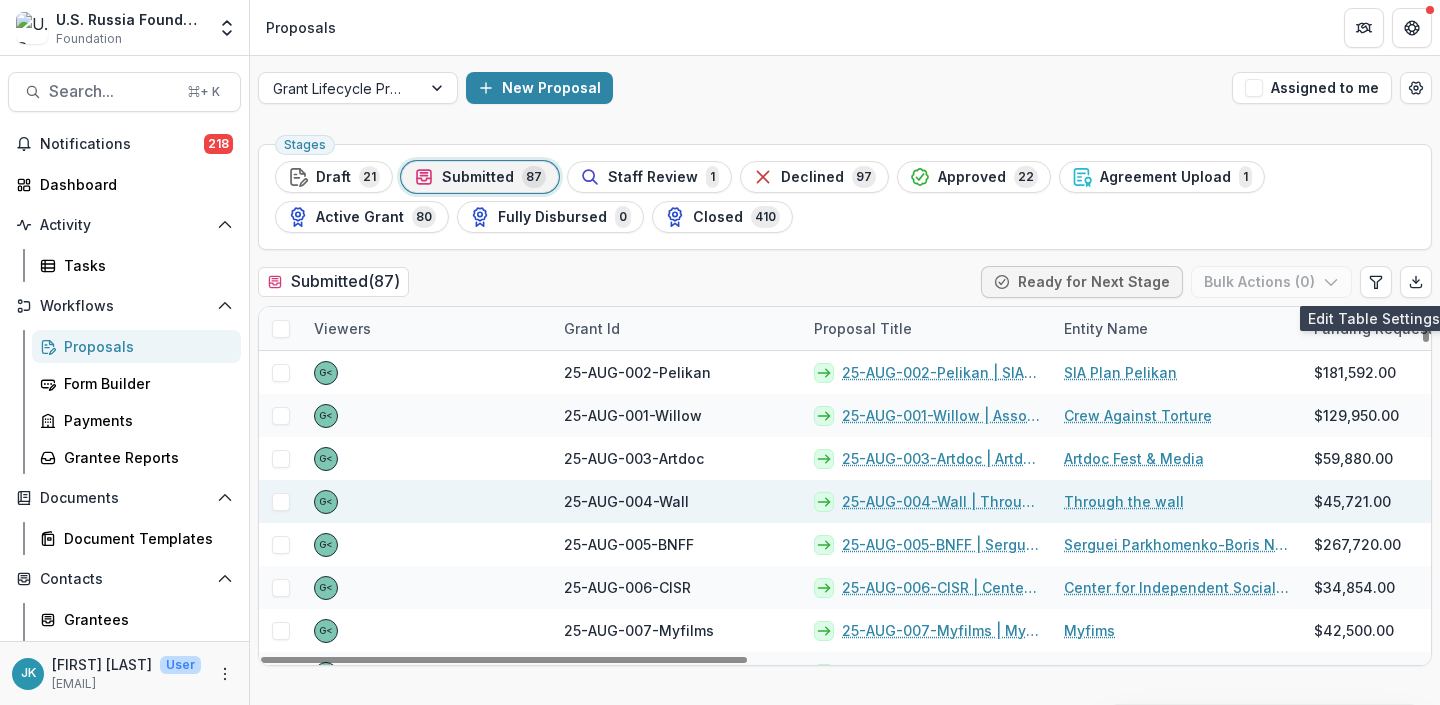 type 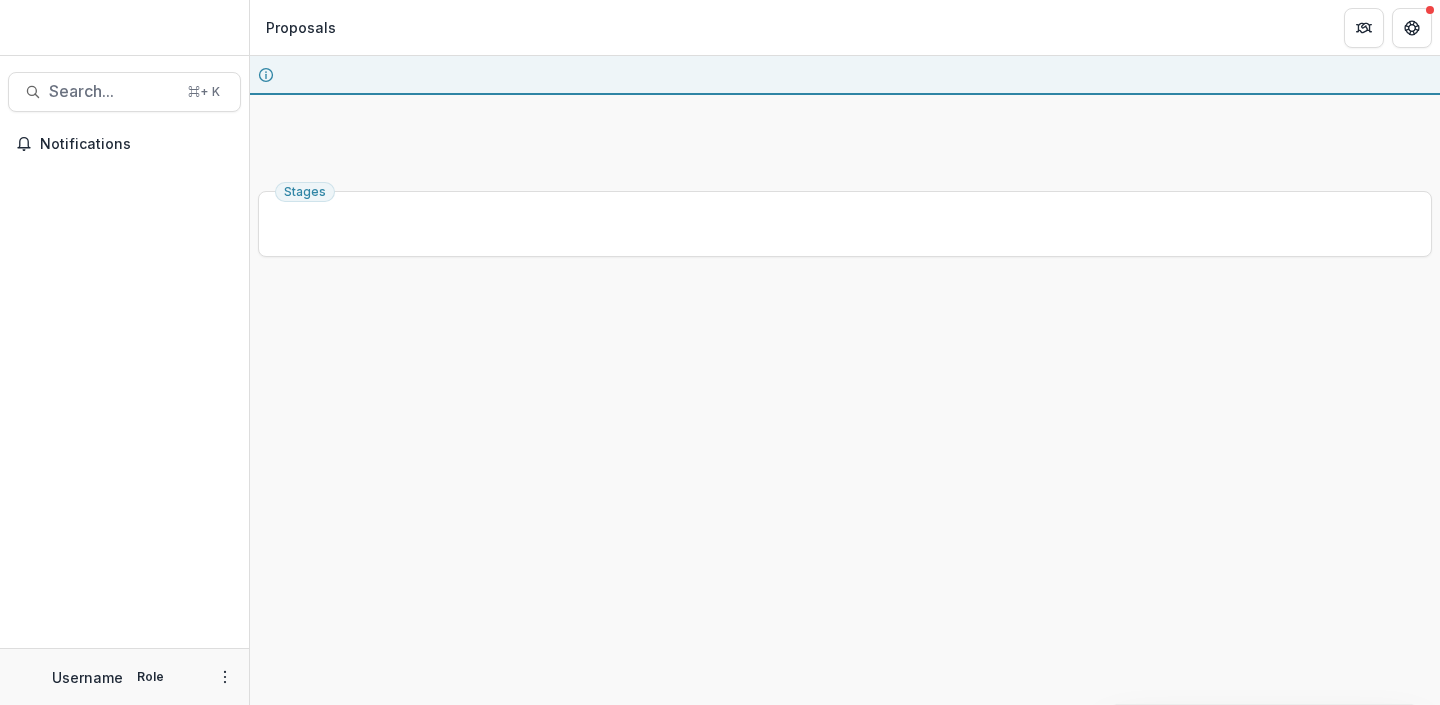 scroll, scrollTop: 0, scrollLeft: 0, axis: both 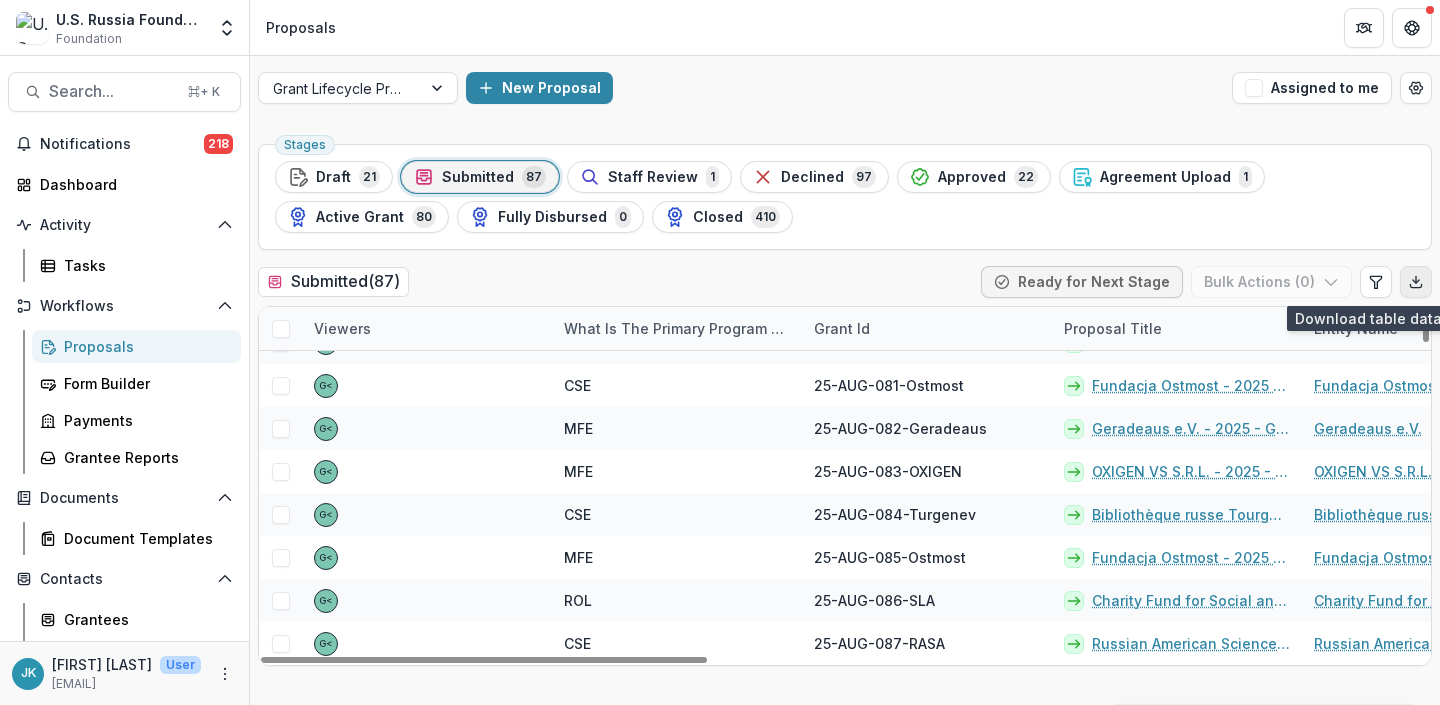 click 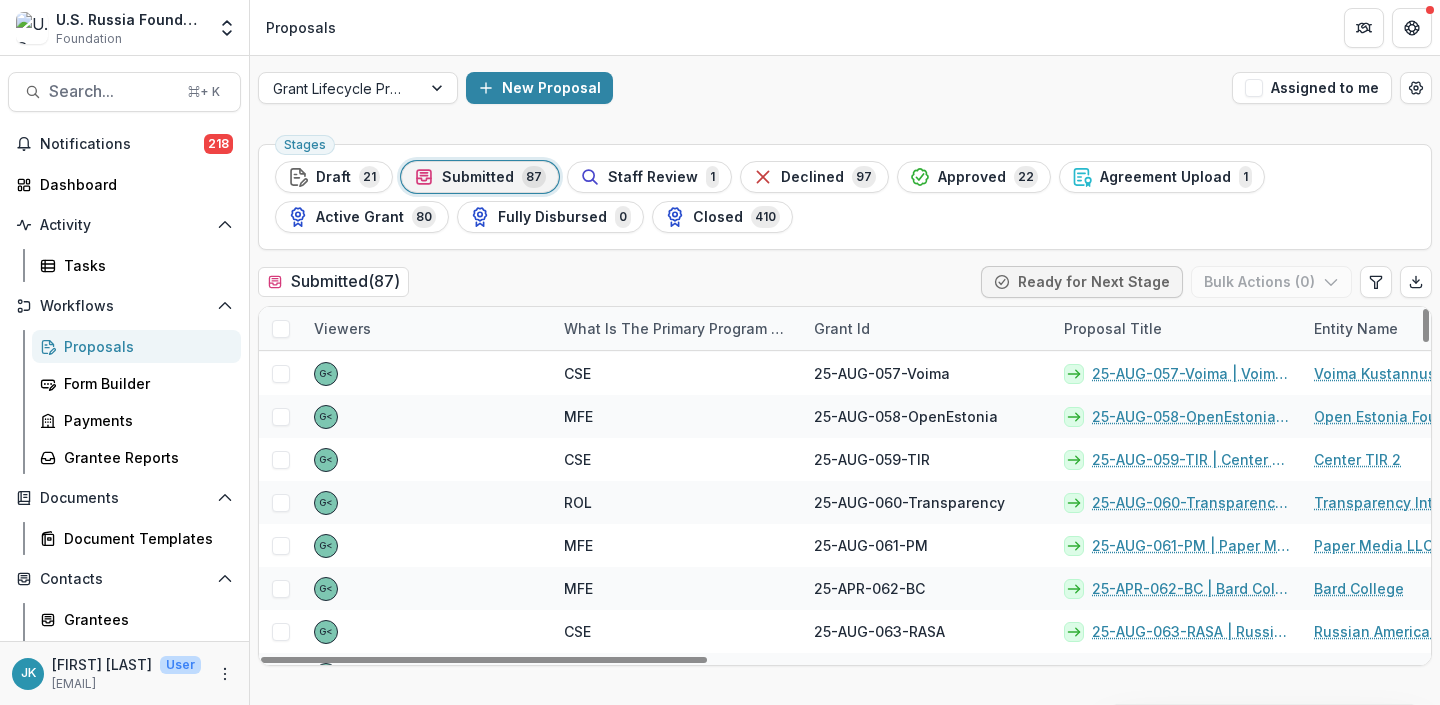 scroll, scrollTop: 2346, scrollLeft: 0, axis: vertical 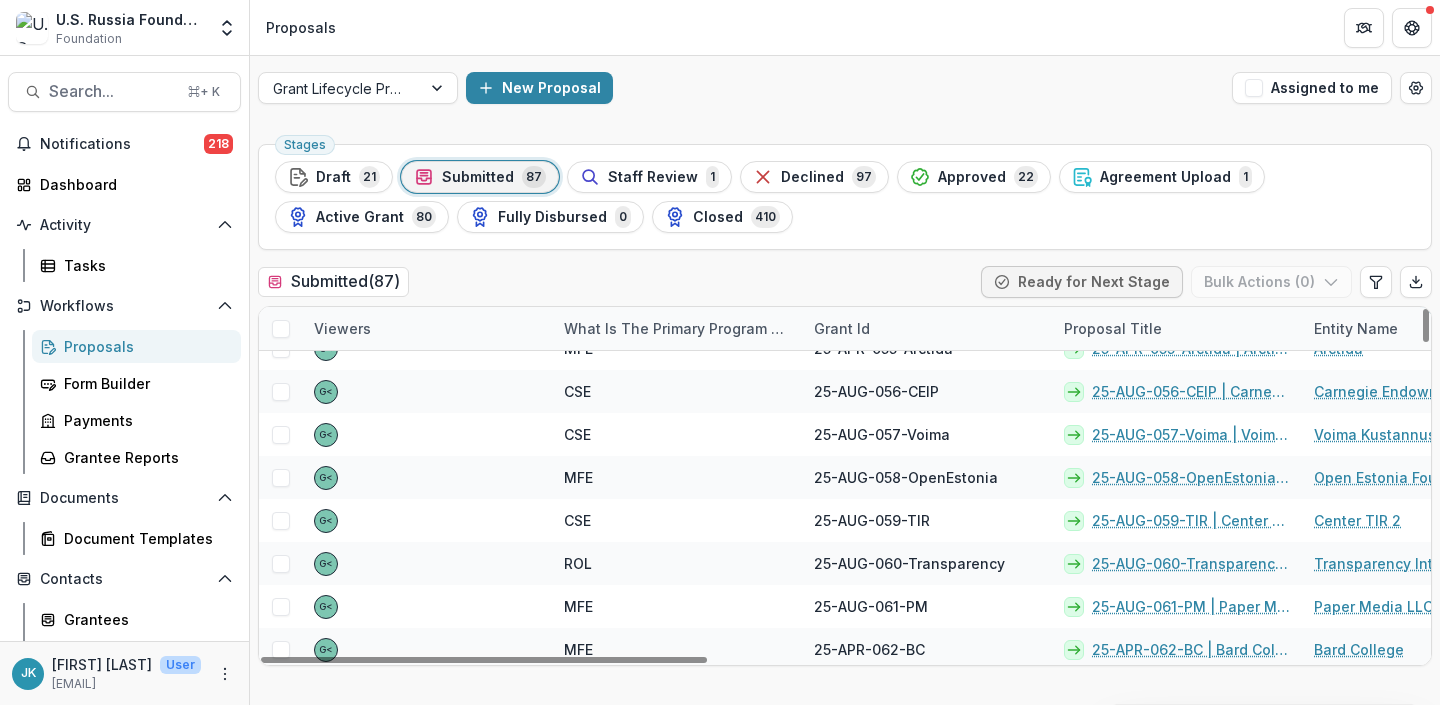 click on "What is the primary program area your project fits in to?" at bounding box center (677, 328) 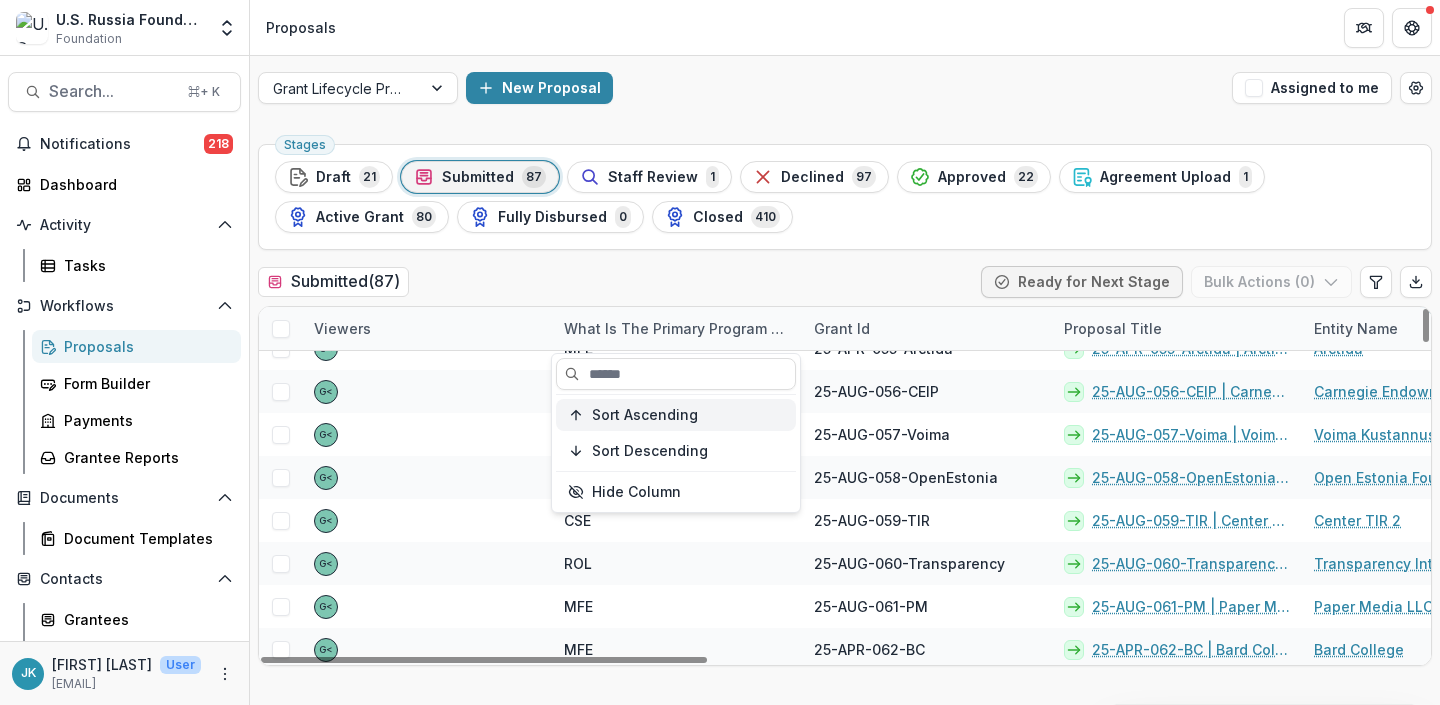 click on "Sort Ascending" at bounding box center [676, 415] 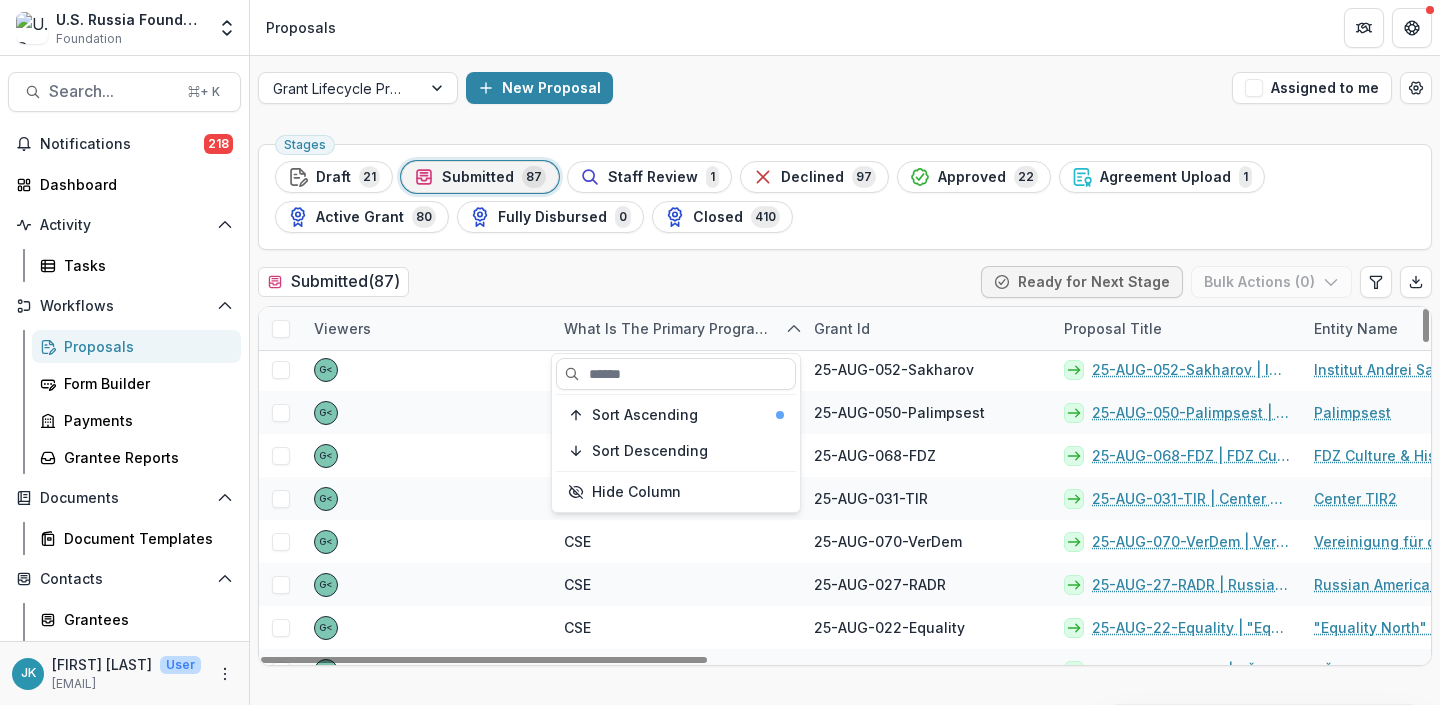 scroll, scrollTop: 0, scrollLeft: 0, axis: both 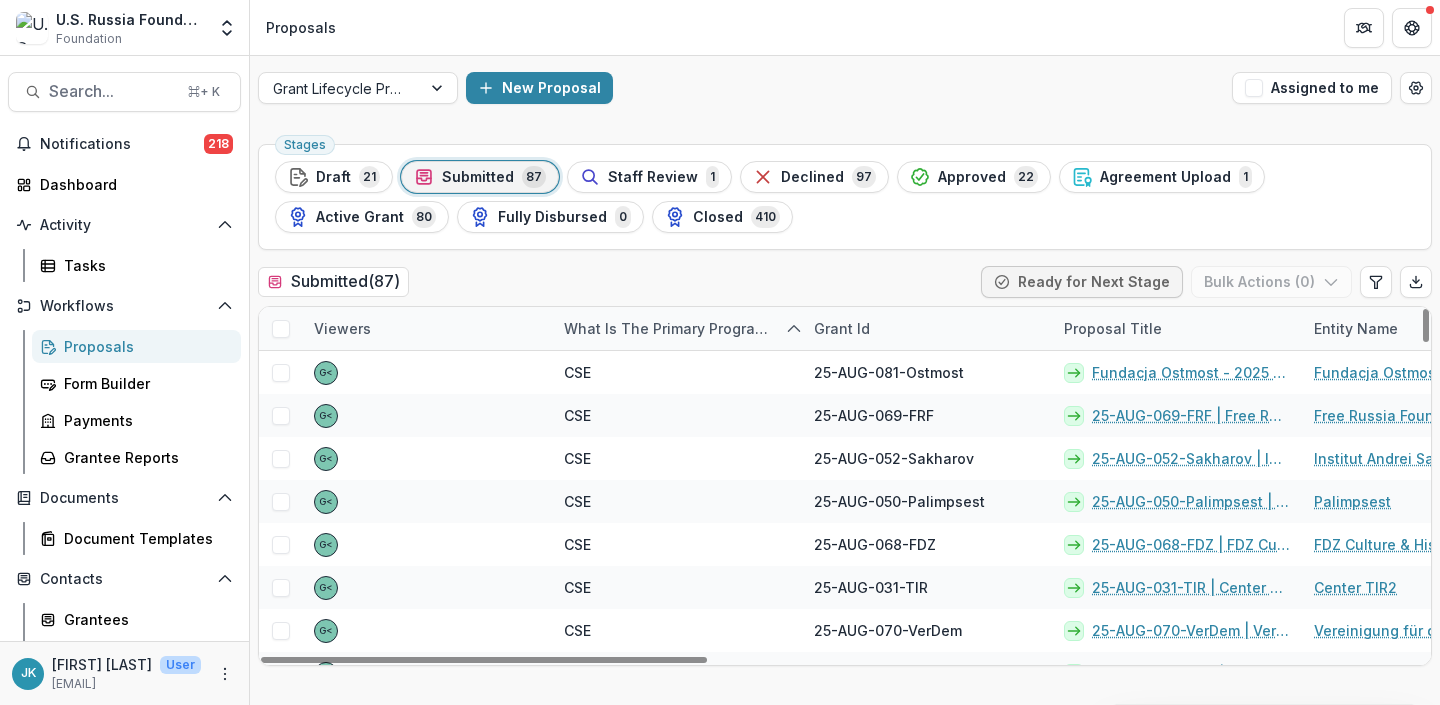 click on "Submitted  ( 87 ) Ready for Next Stage Bulk Actions ( 0 )" at bounding box center (845, 286) 